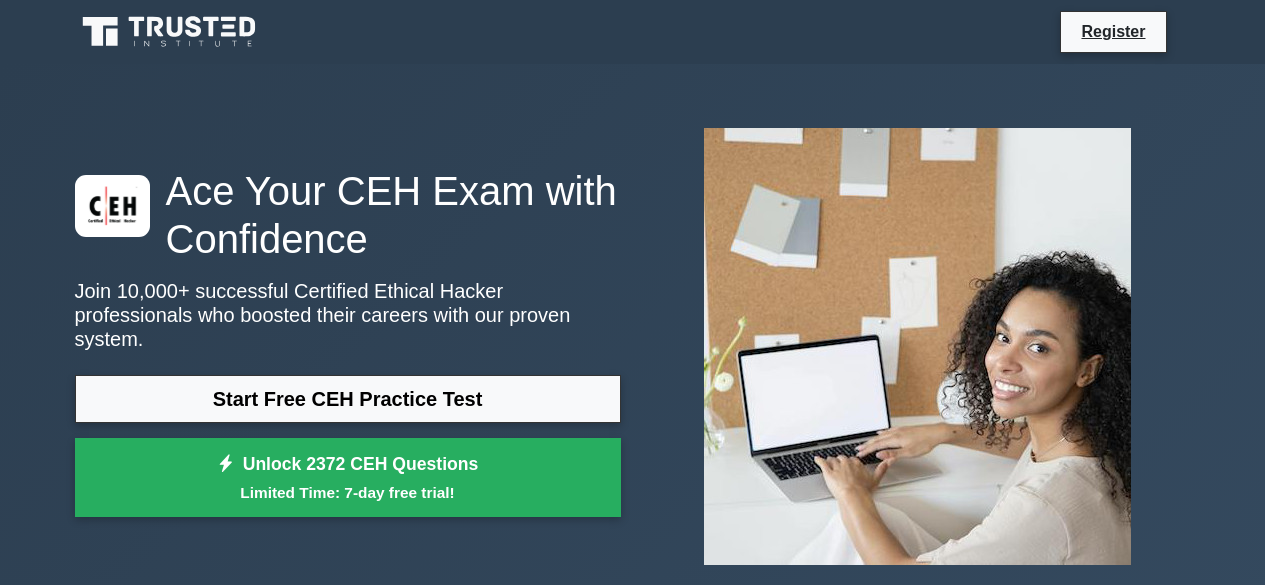 scroll, scrollTop: 1000, scrollLeft: 0, axis: vertical 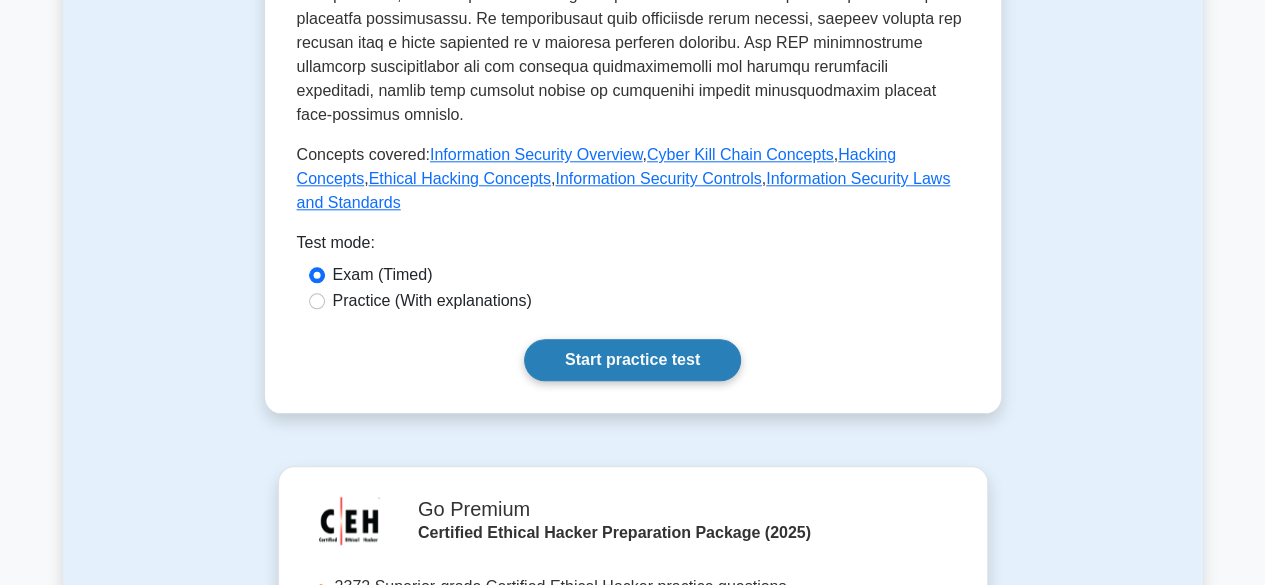 click on "Start practice test" at bounding box center [632, 360] 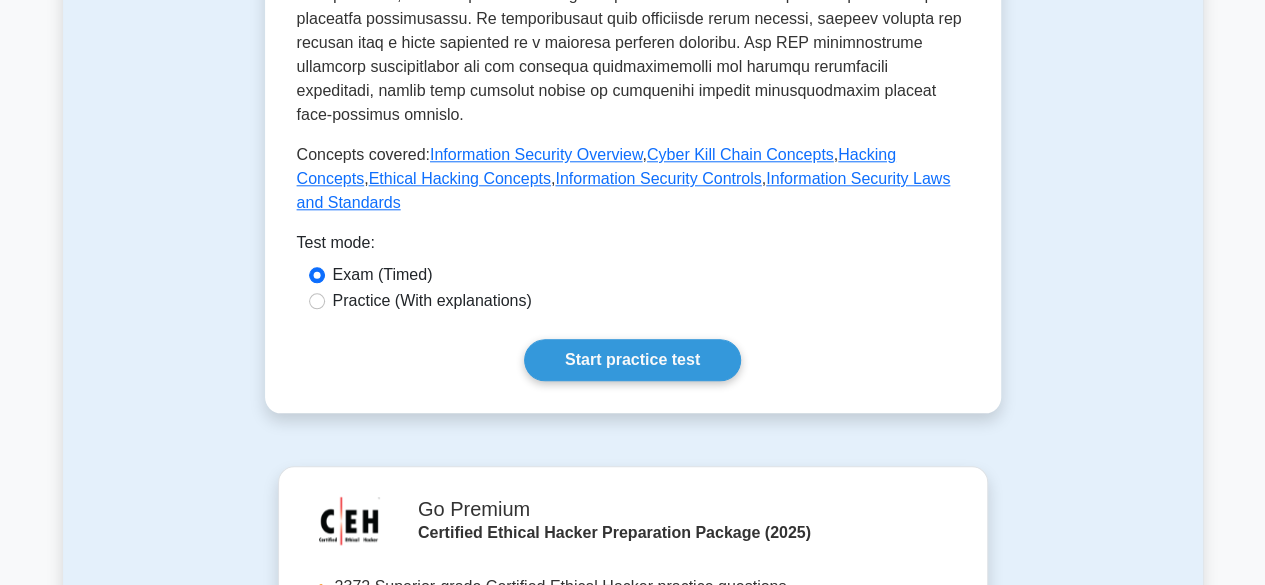 scroll, scrollTop: 848, scrollLeft: 0, axis: vertical 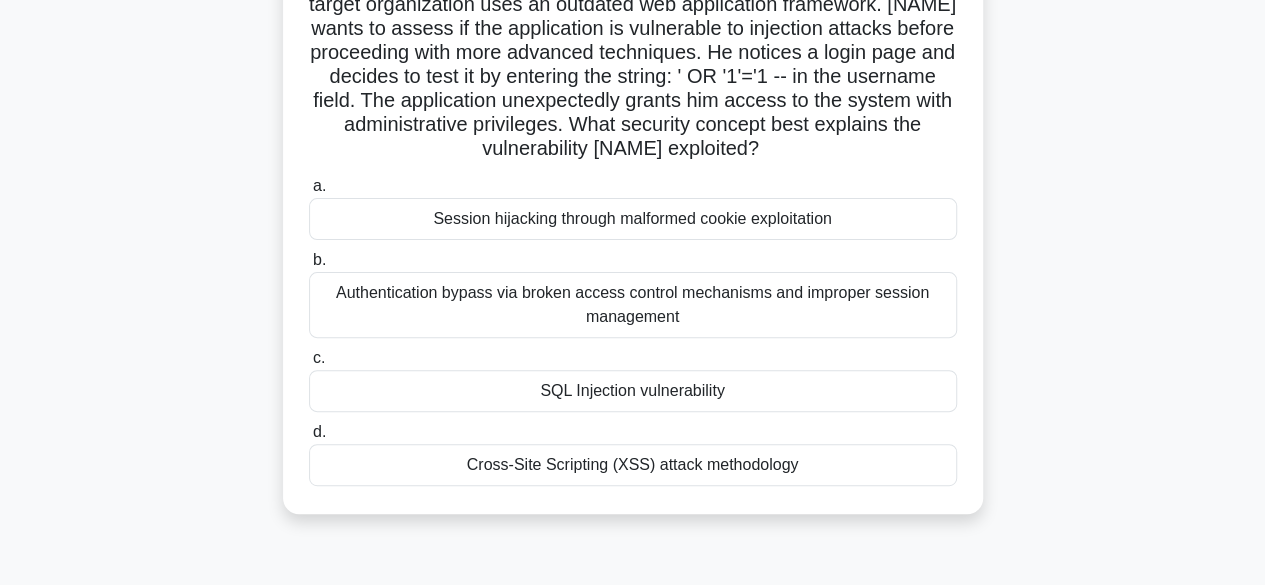 click on "Authentication bypass via broken access control mechanisms and improper session management" at bounding box center (633, 305) 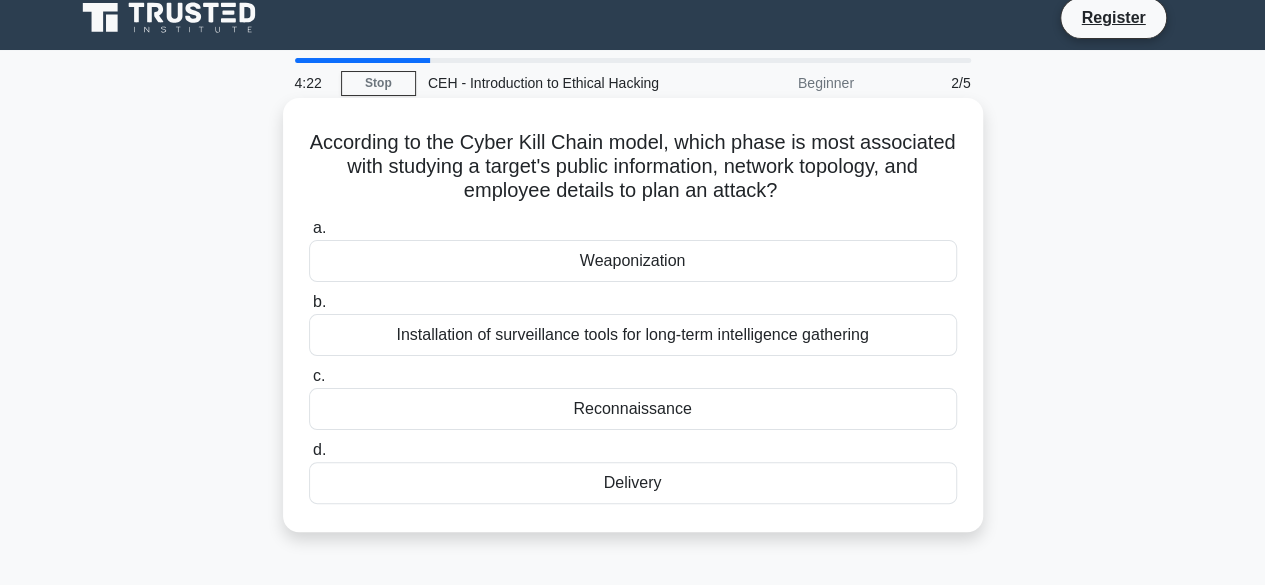 scroll, scrollTop: 0, scrollLeft: 0, axis: both 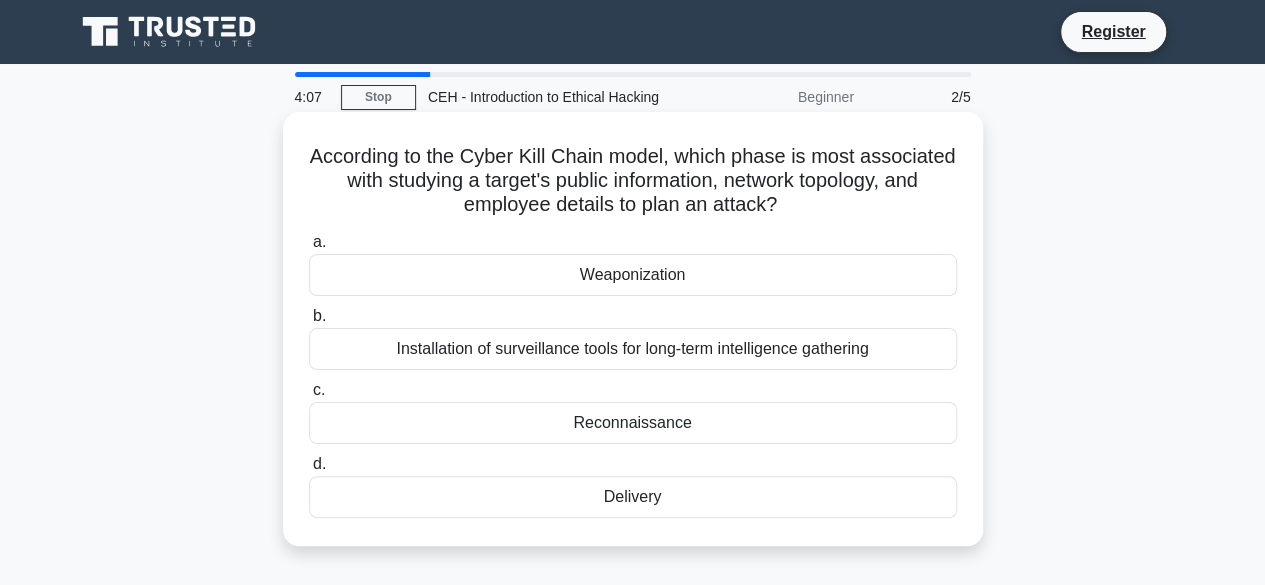 click on "Reconnaissance" at bounding box center (633, 423) 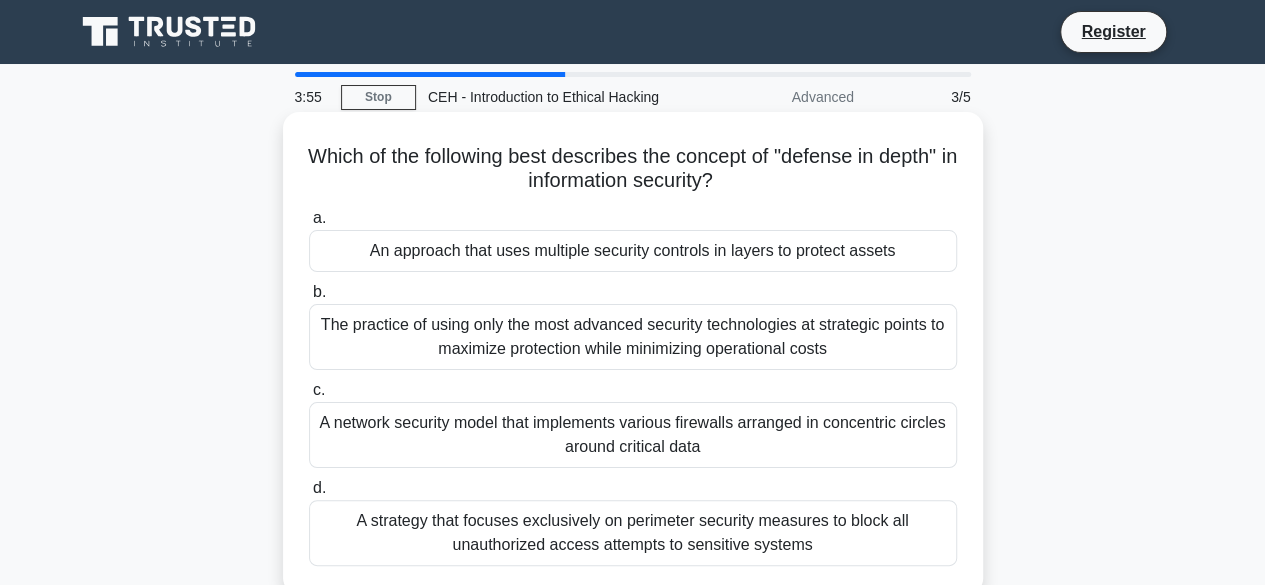 scroll, scrollTop: 100, scrollLeft: 0, axis: vertical 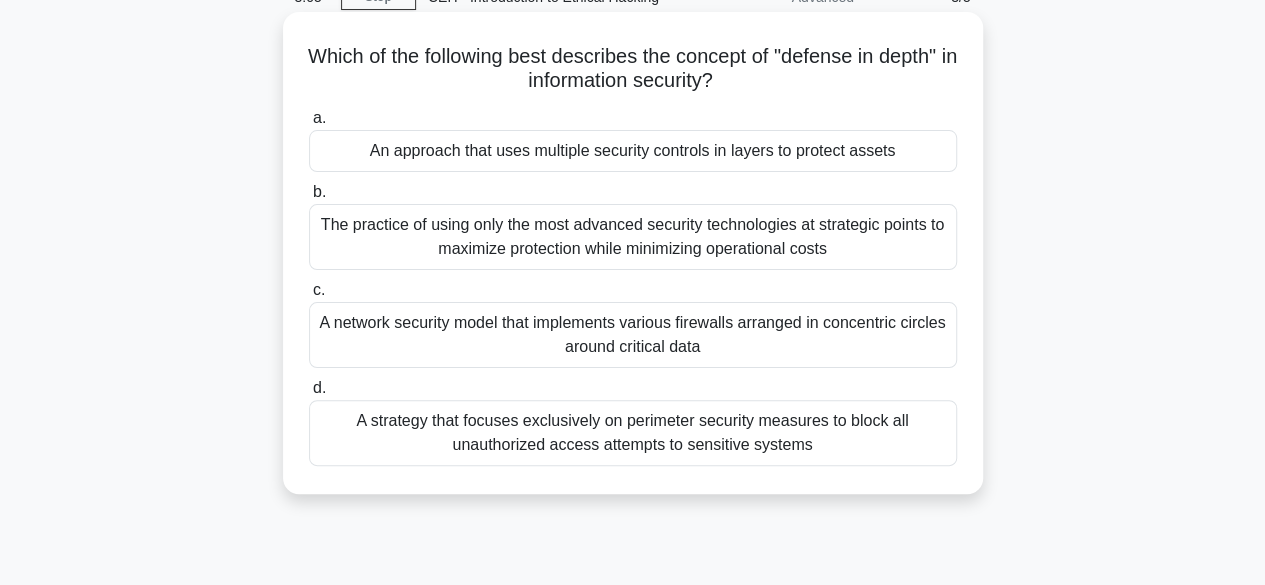 click on "An approach that uses multiple security controls in layers to protect assets" at bounding box center [633, 151] 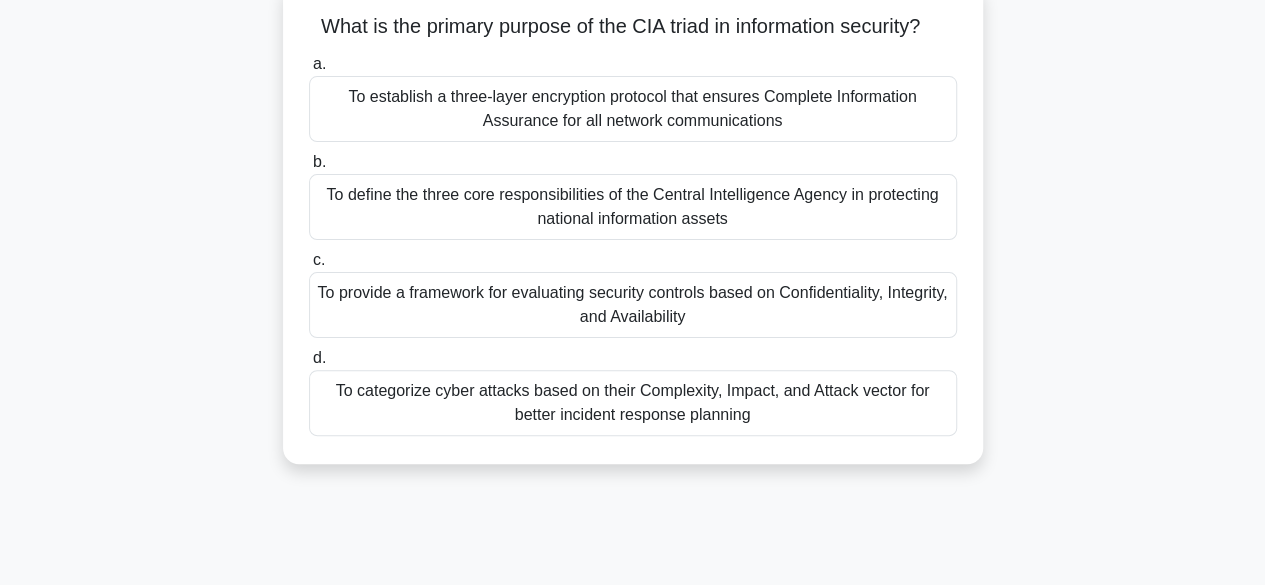 scroll, scrollTop: 100, scrollLeft: 0, axis: vertical 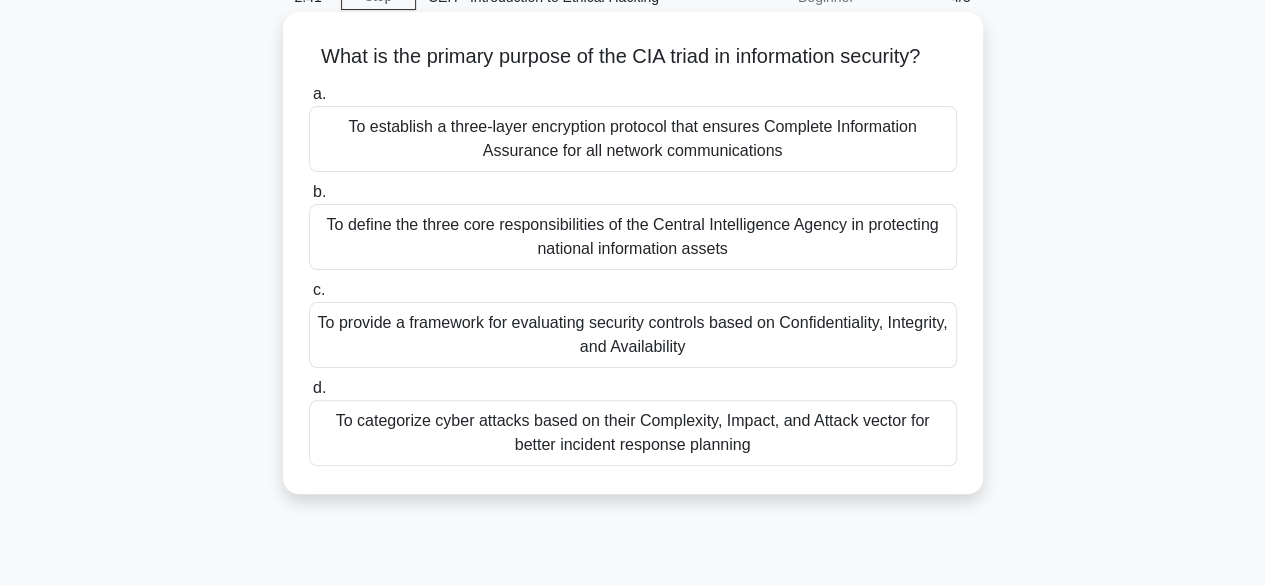 click on "To provide a framework for evaluating security controls based on Confidentiality, Integrity, and Availability" at bounding box center [633, 335] 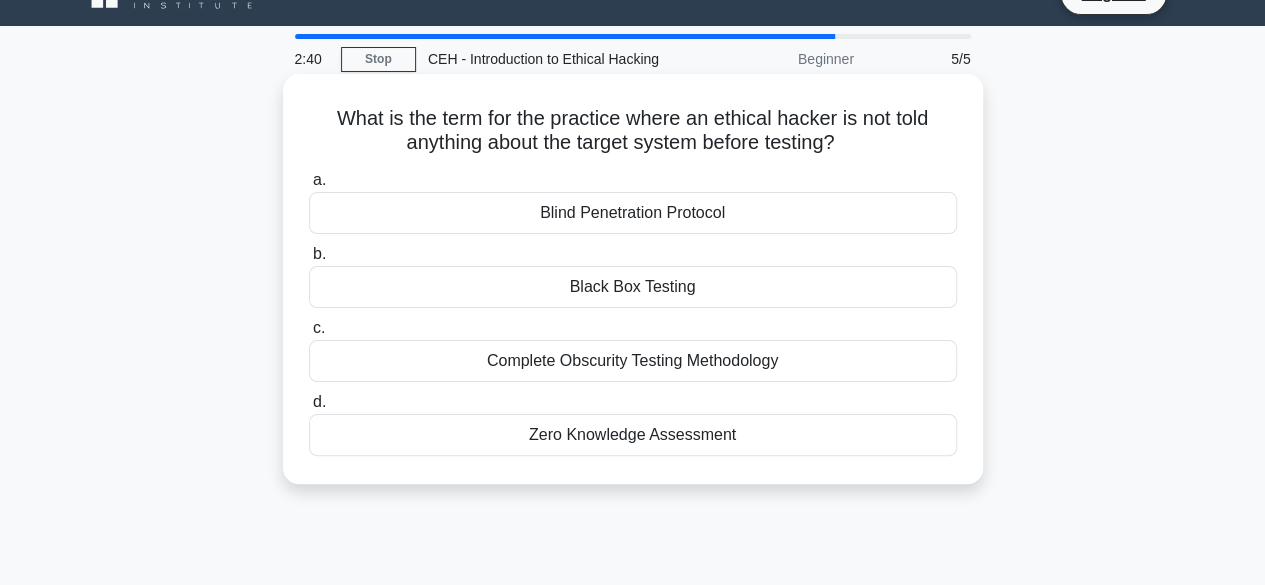 scroll, scrollTop: 0, scrollLeft: 0, axis: both 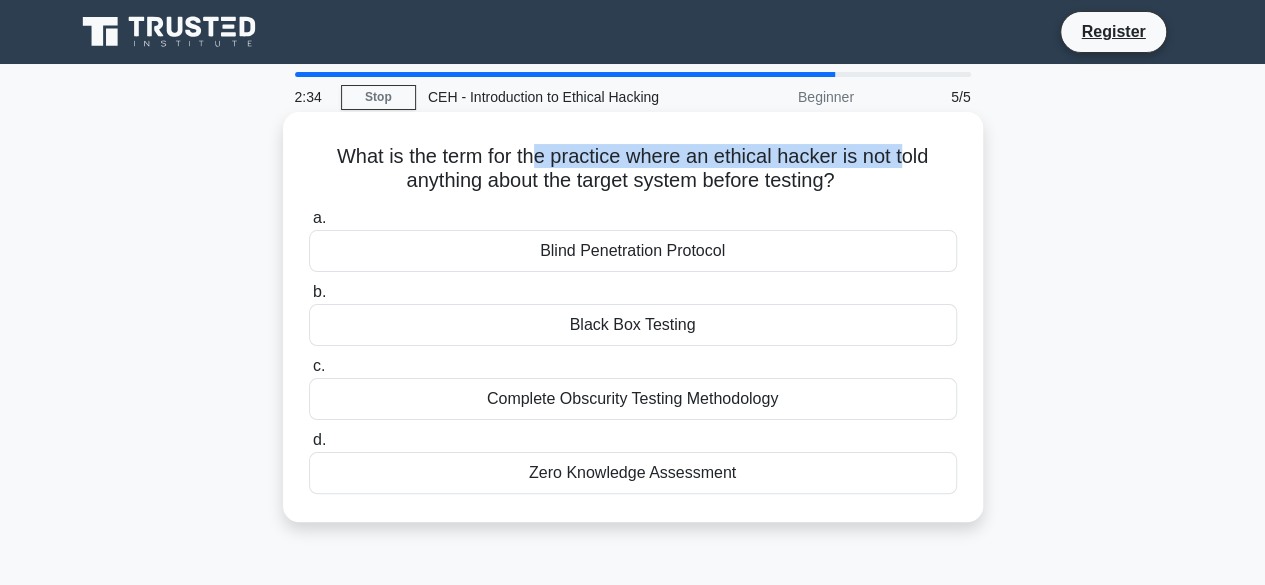drag, startPoint x: 530, startPoint y: 154, endPoint x: 907, endPoint y: 153, distance: 377.0013 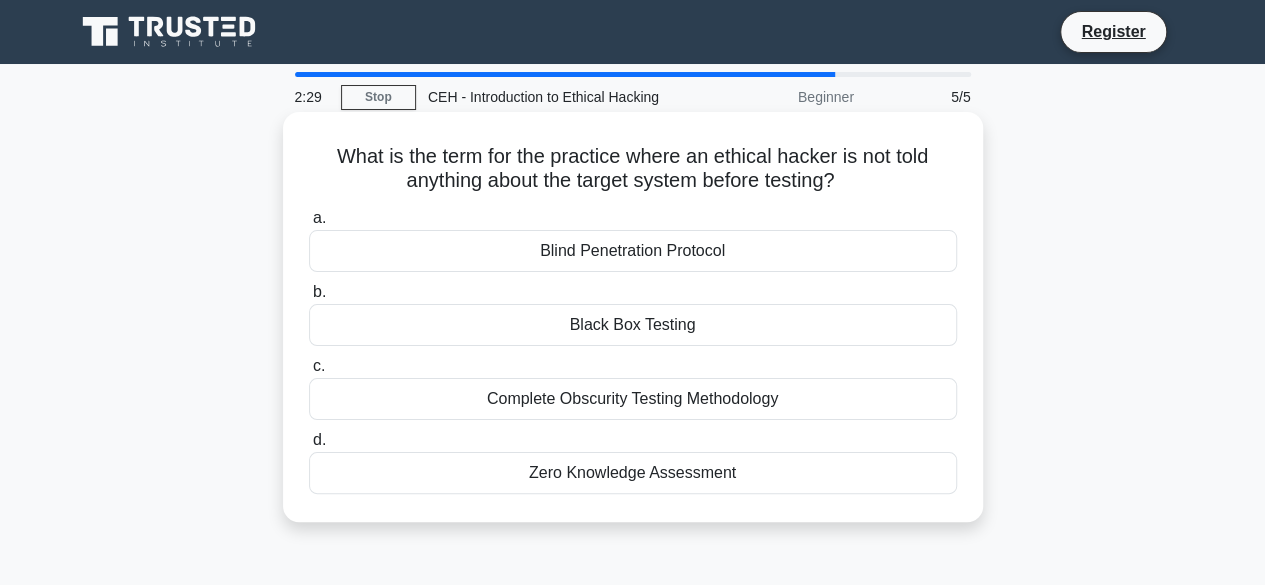 click on "Black Box Testing" at bounding box center [633, 325] 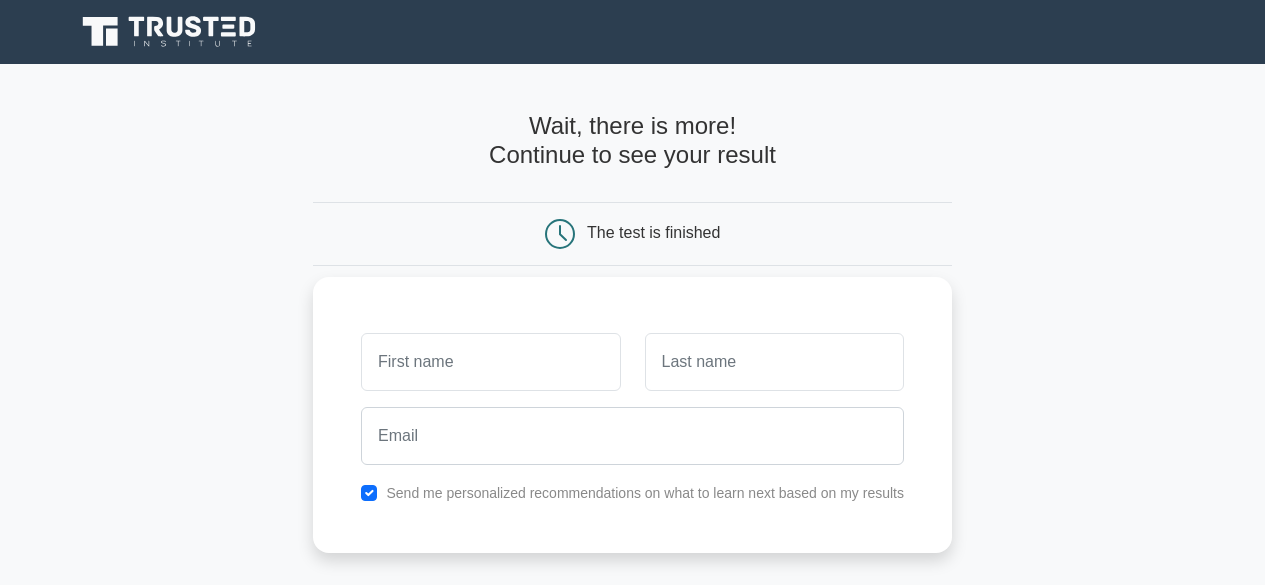 scroll, scrollTop: 0, scrollLeft: 0, axis: both 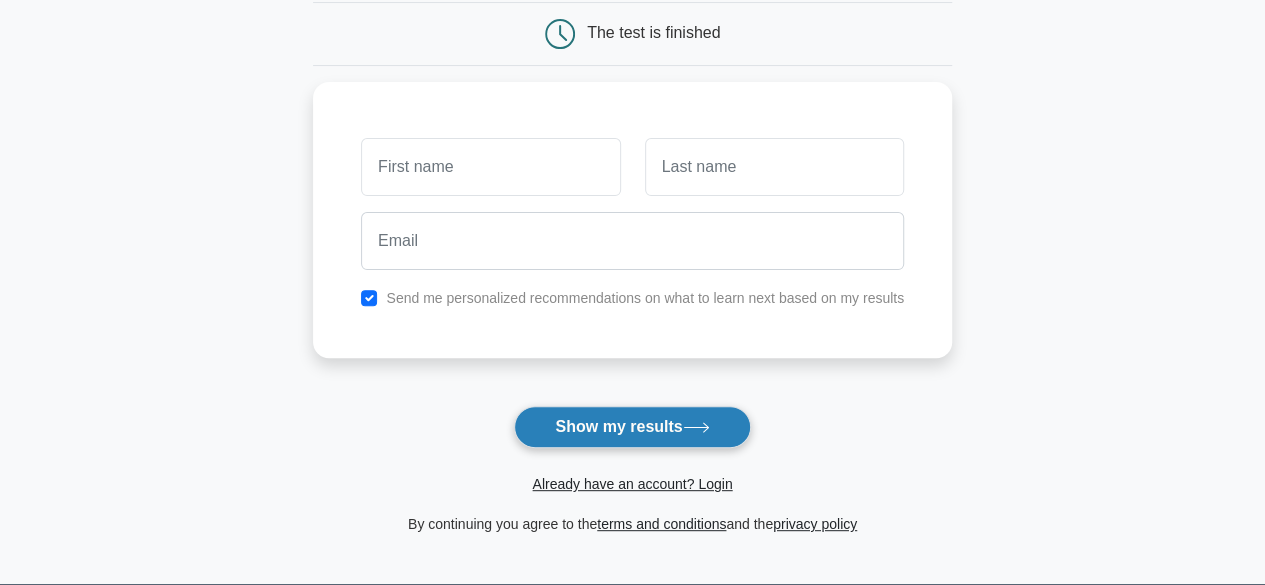 click on "Show my results" at bounding box center (632, 427) 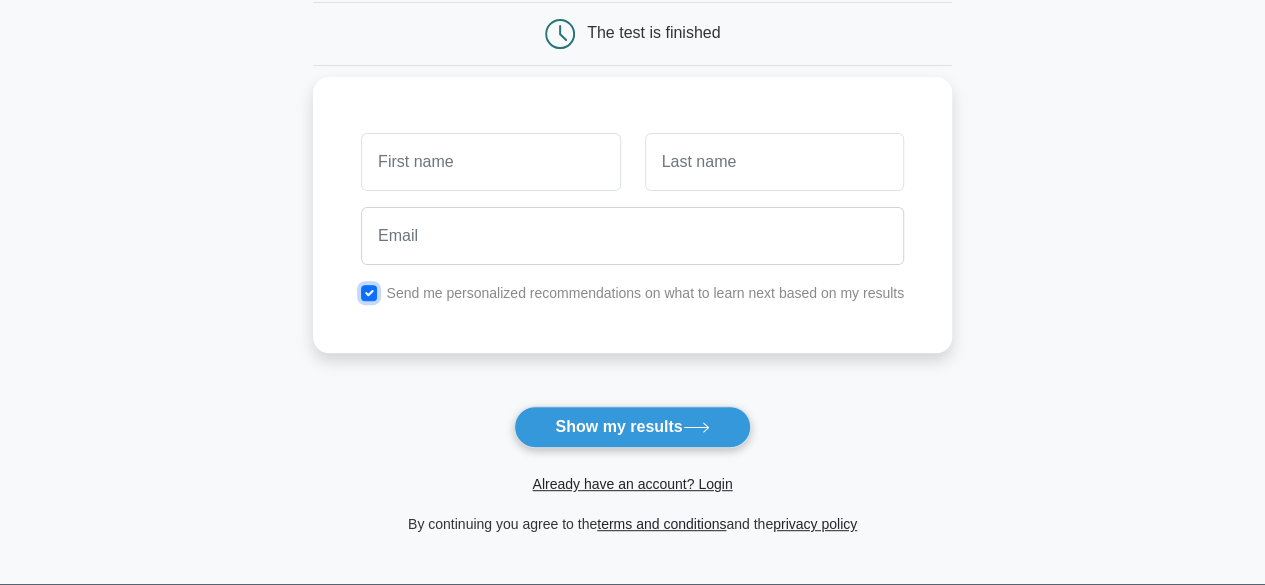 click at bounding box center [369, 293] 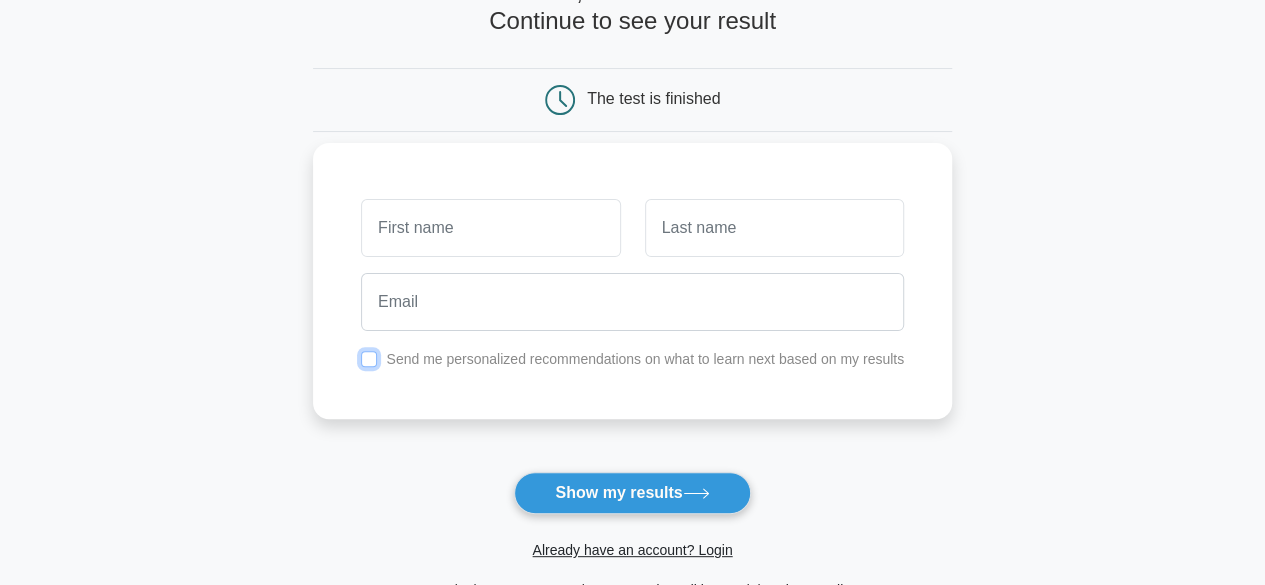 scroll, scrollTop: 0, scrollLeft: 0, axis: both 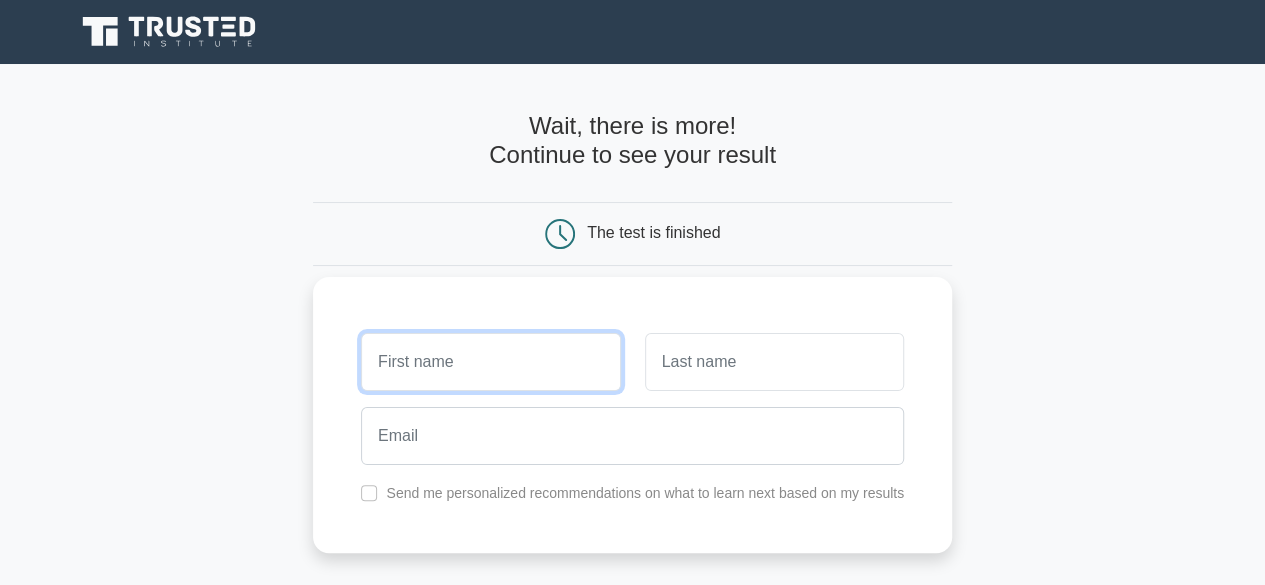 click at bounding box center (490, 362) 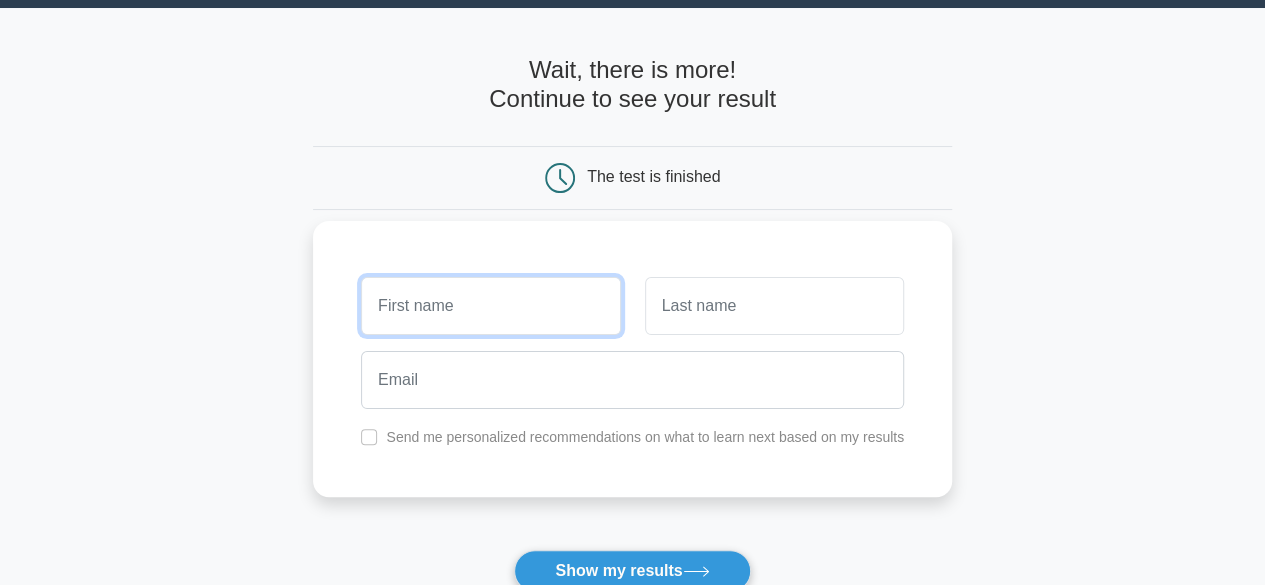 scroll, scrollTop: 0, scrollLeft: 0, axis: both 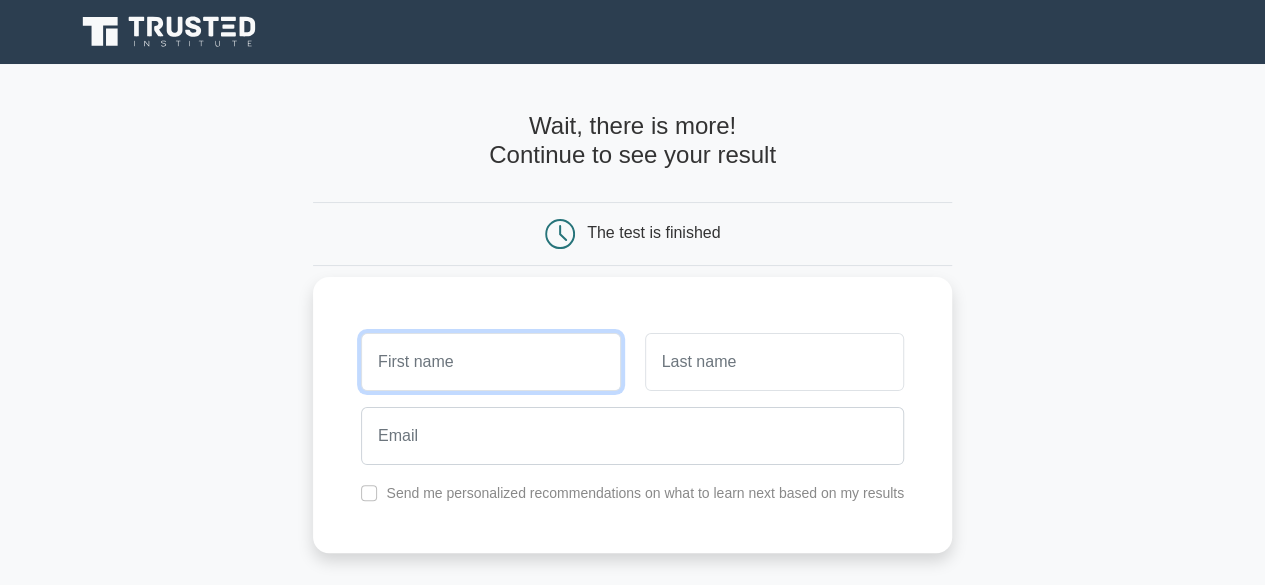 click at bounding box center [490, 362] 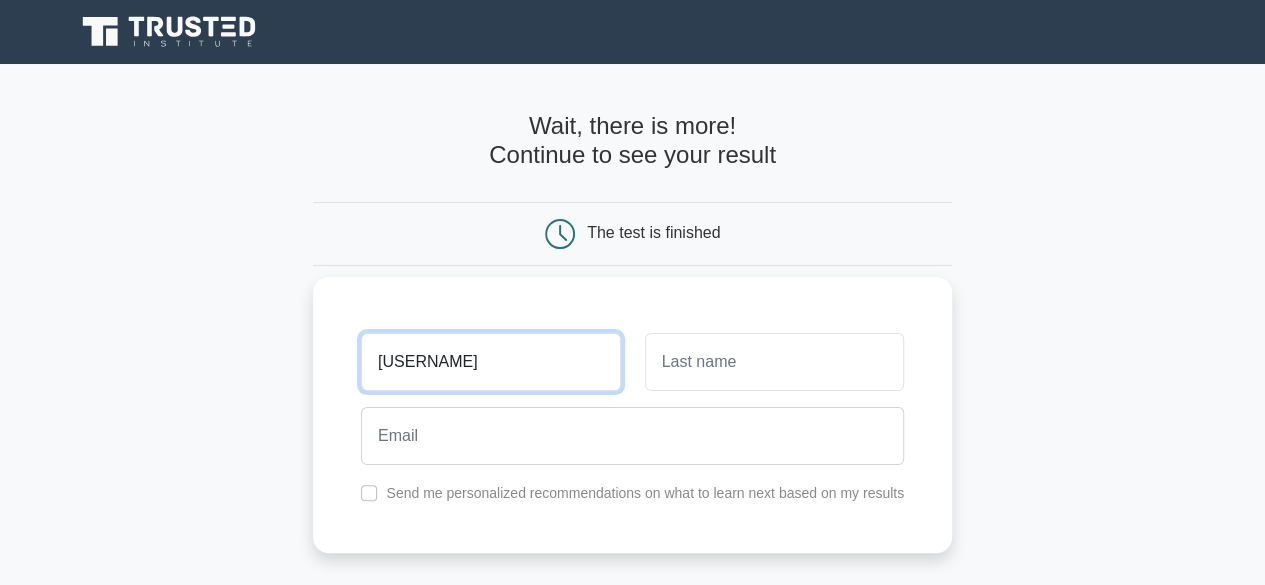 type on "Ambinintsoa" 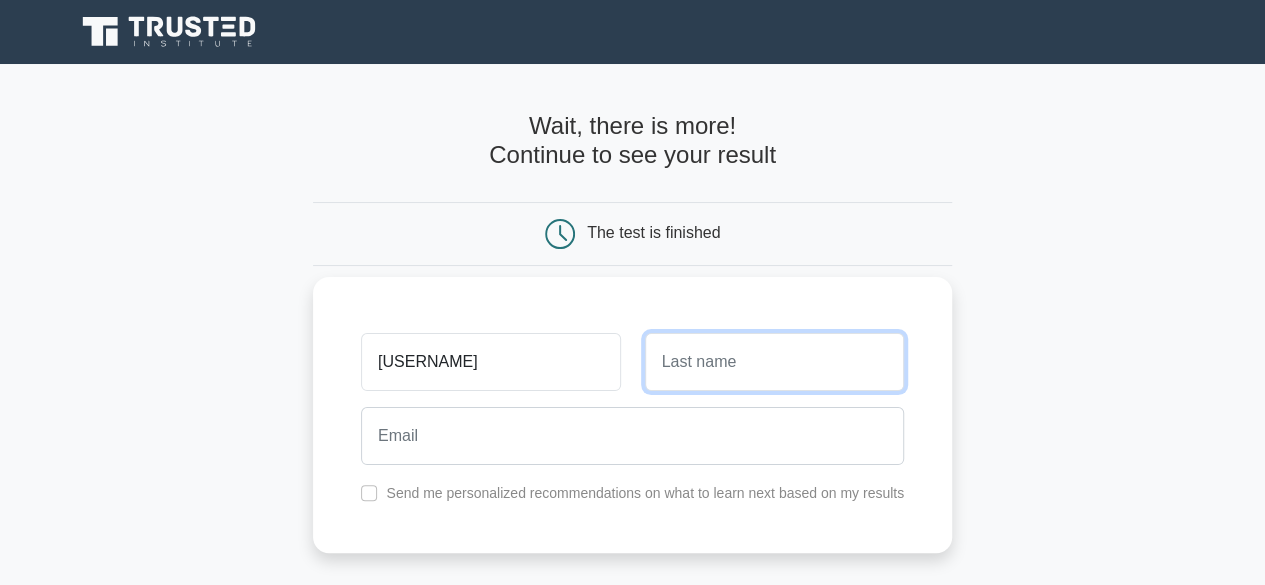 click at bounding box center [774, 362] 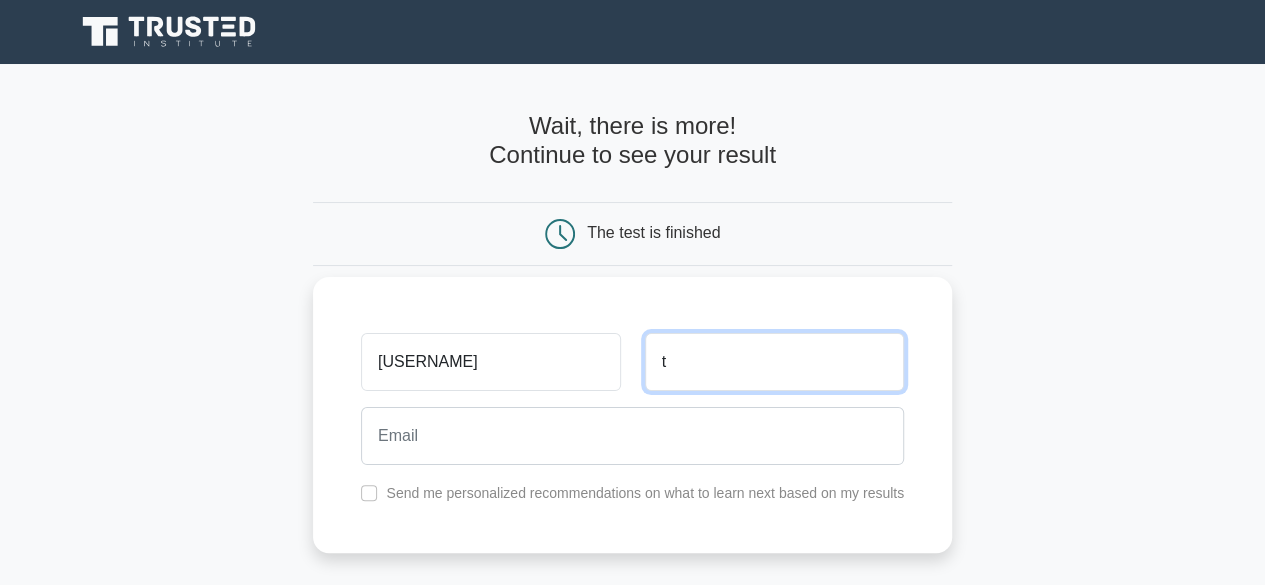 type on "t" 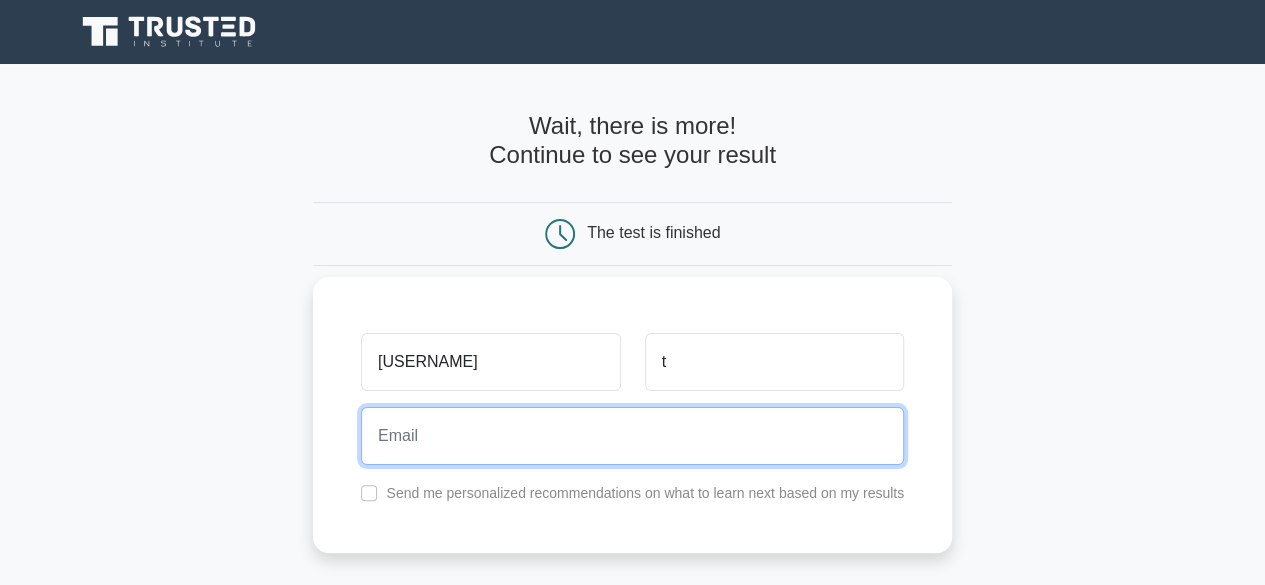 click at bounding box center [632, 436] 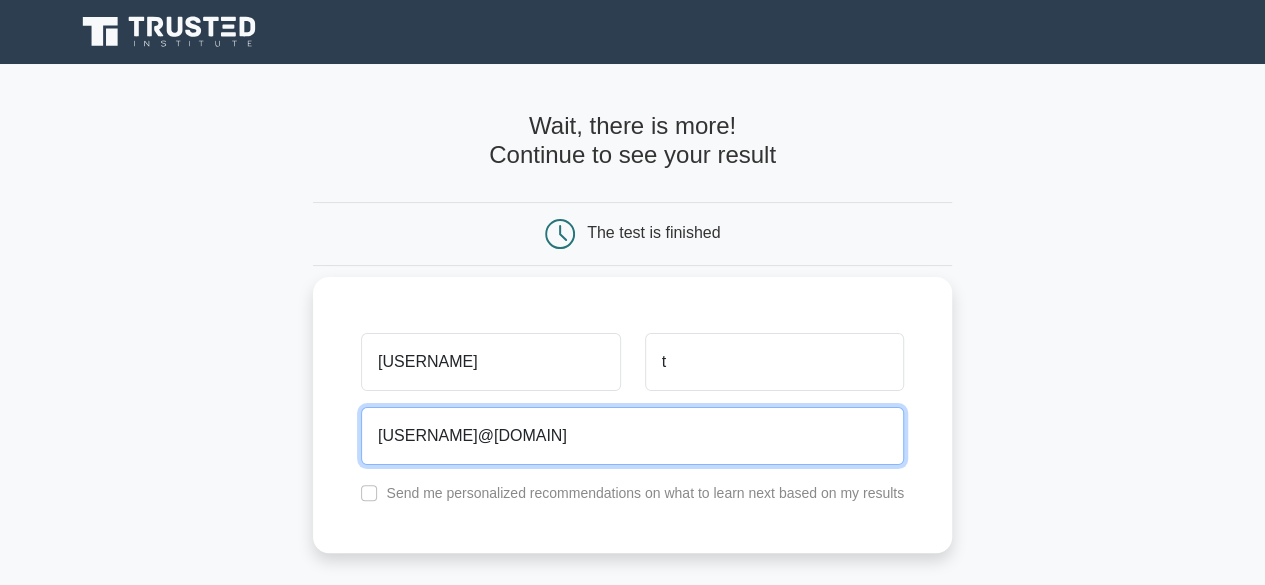 scroll, scrollTop: 200, scrollLeft: 0, axis: vertical 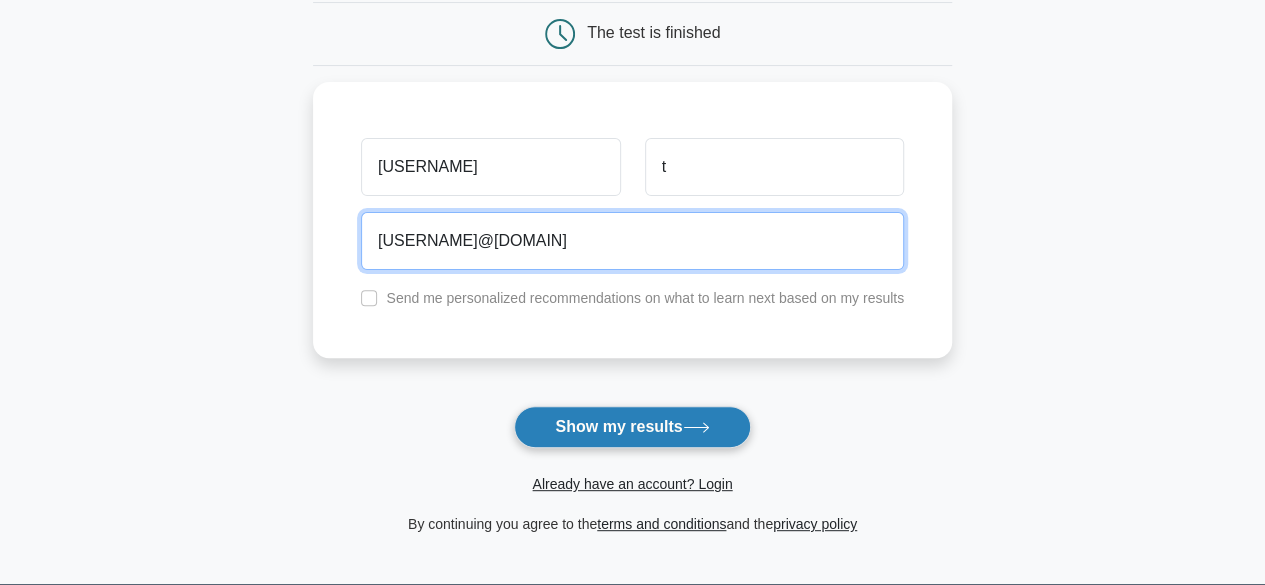 type on "mbinintsoa.tsoa@gmail.com" 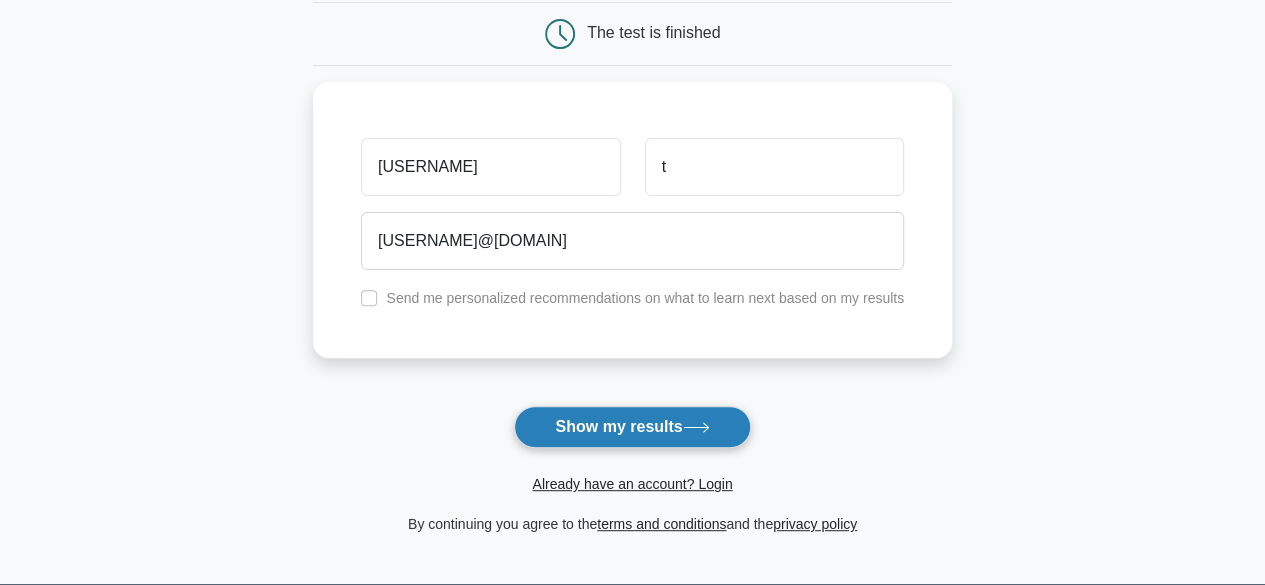click on "Show my results" at bounding box center (632, 427) 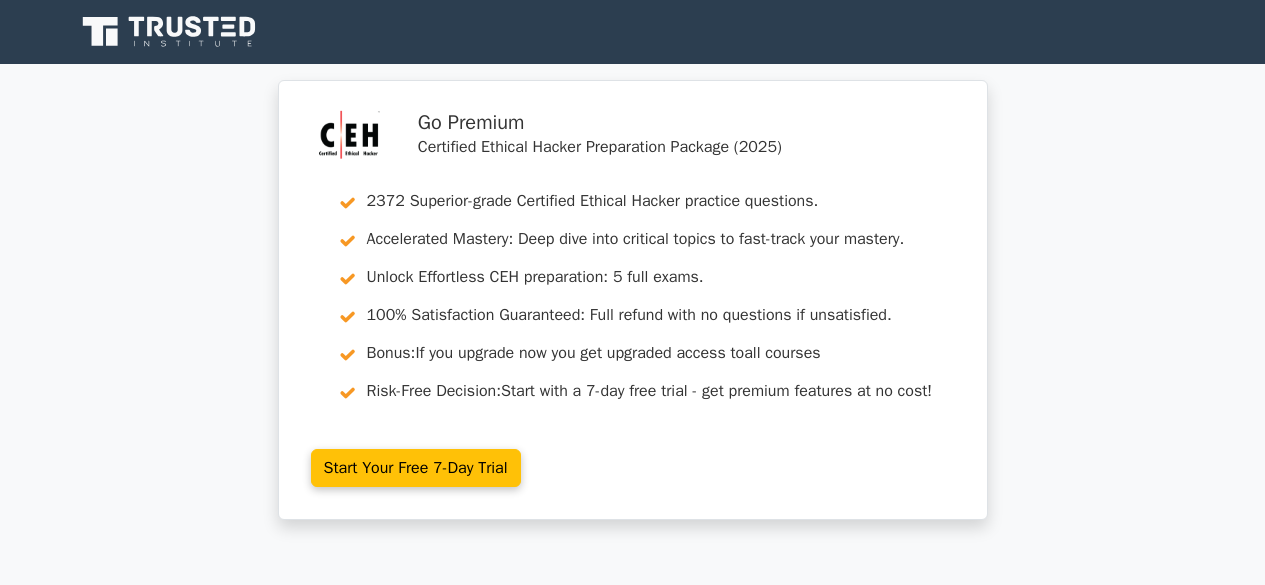scroll, scrollTop: 0, scrollLeft: 0, axis: both 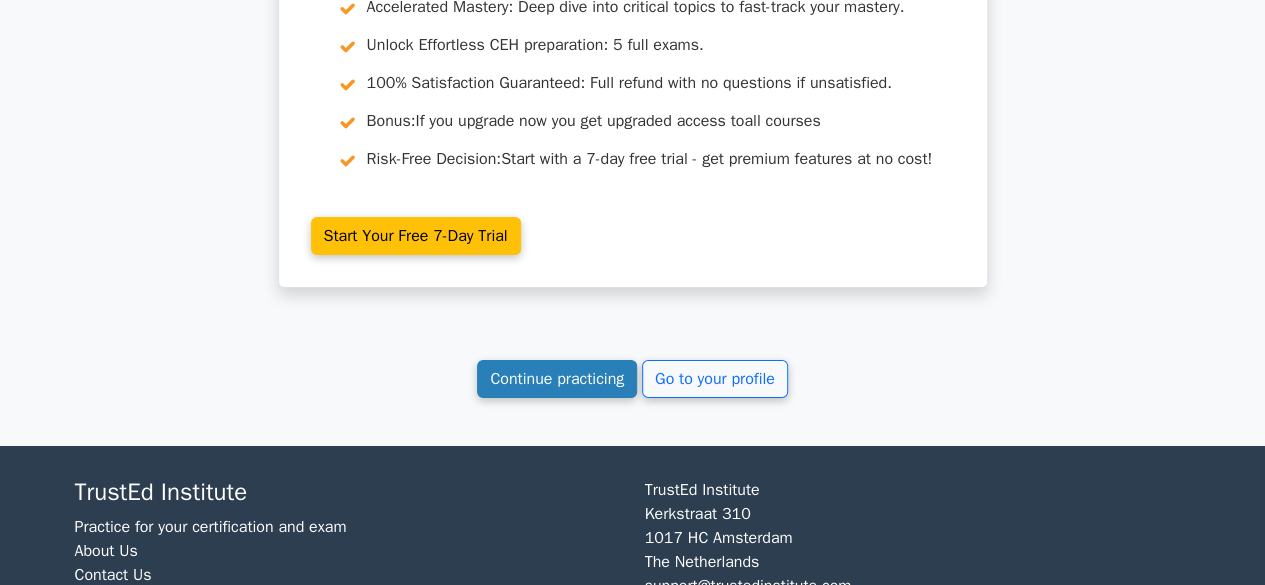 click on "Continue practicing" at bounding box center [557, 379] 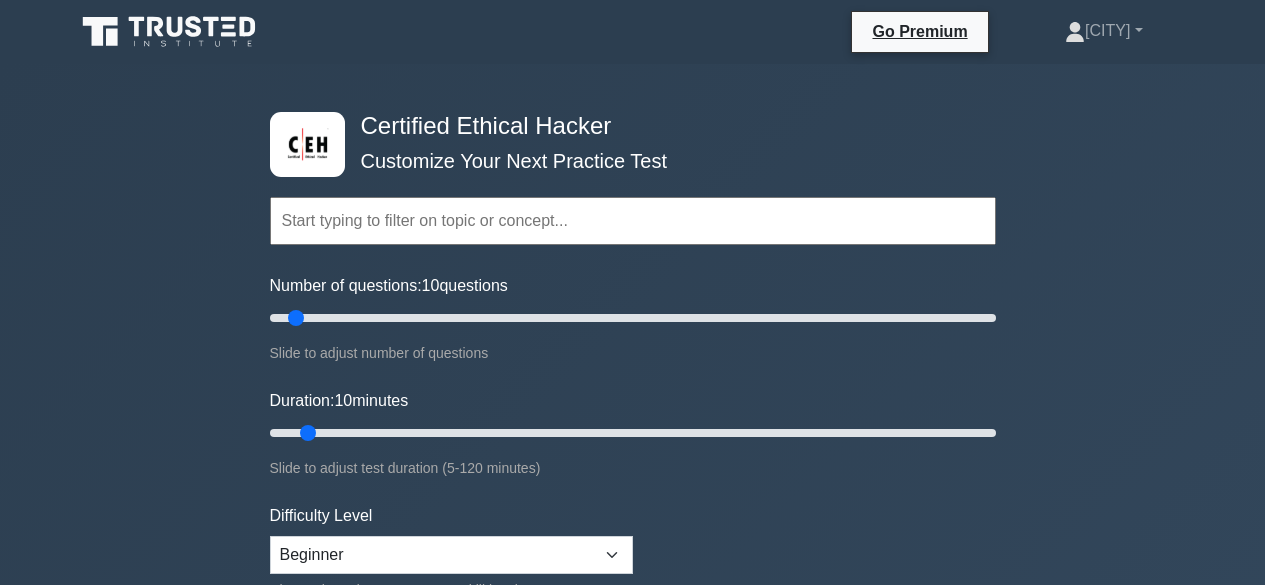 scroll, scrollTop: 0, scrollLeft: 0, axis: both 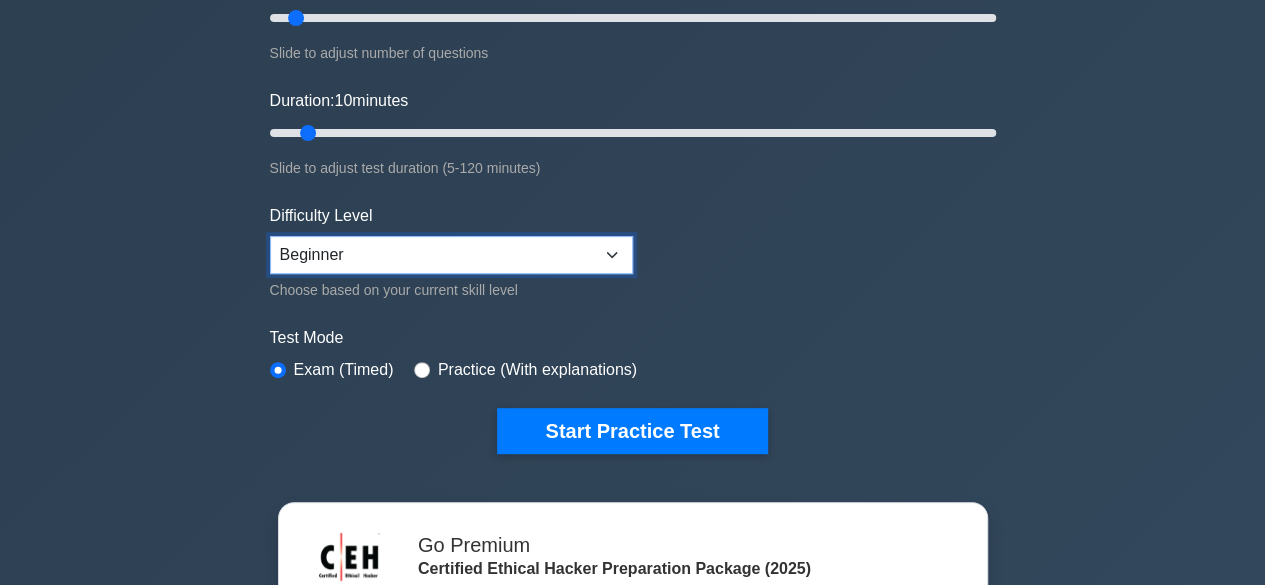 click on "Beginner
Intermediate
Expert" at bounding box center (451, 255) 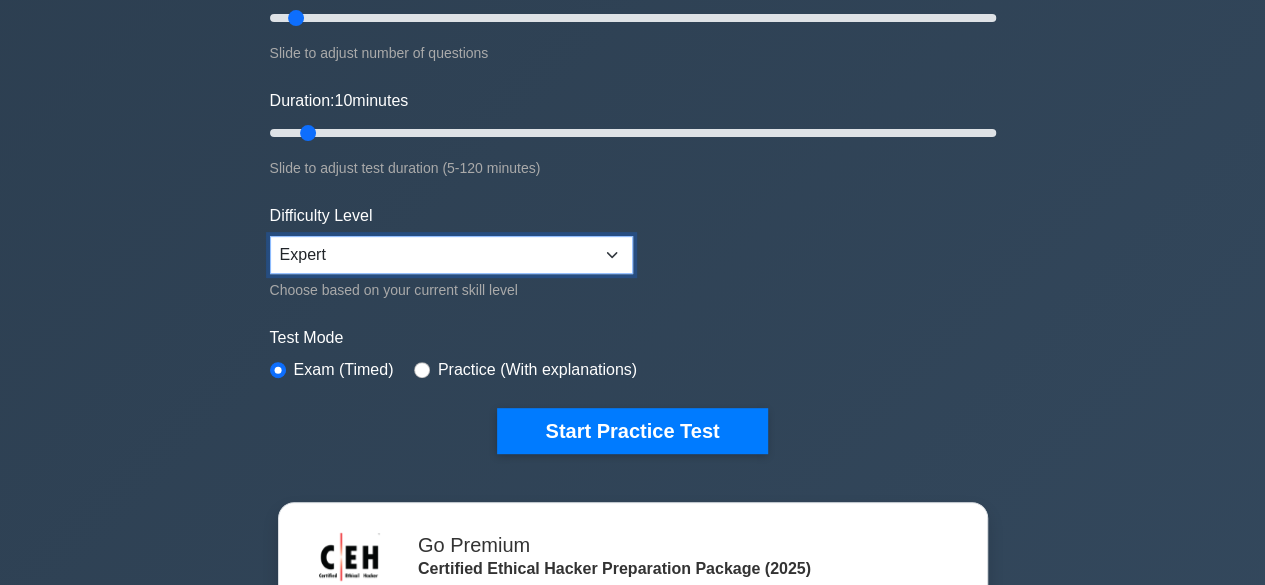 click on "Beginner
Intermediate
Expert" at bounding box center (451, 255) 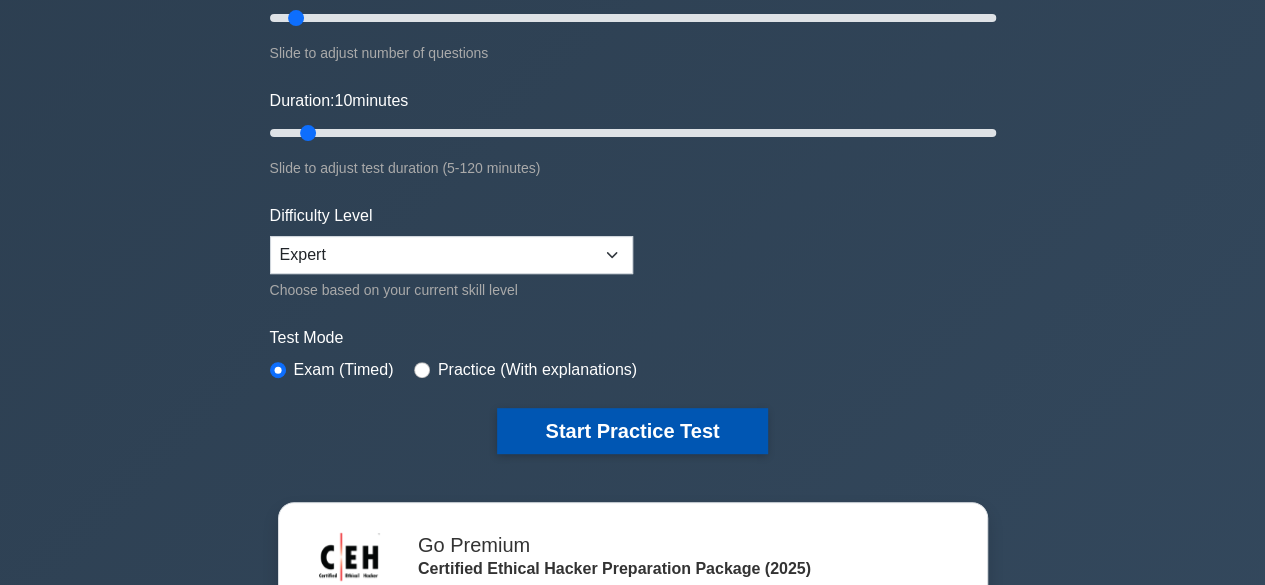 click on "Start Practice Test" at bounding box center (632, 431) 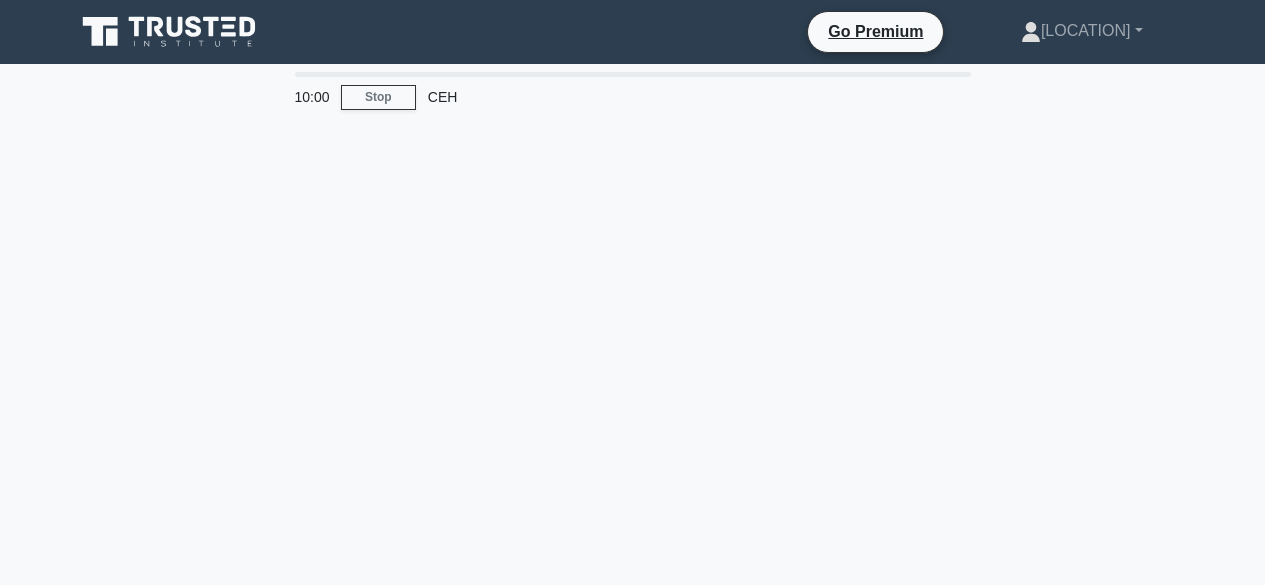 scroll, scrollTop: 0, scrollLeft: 0, axis: both 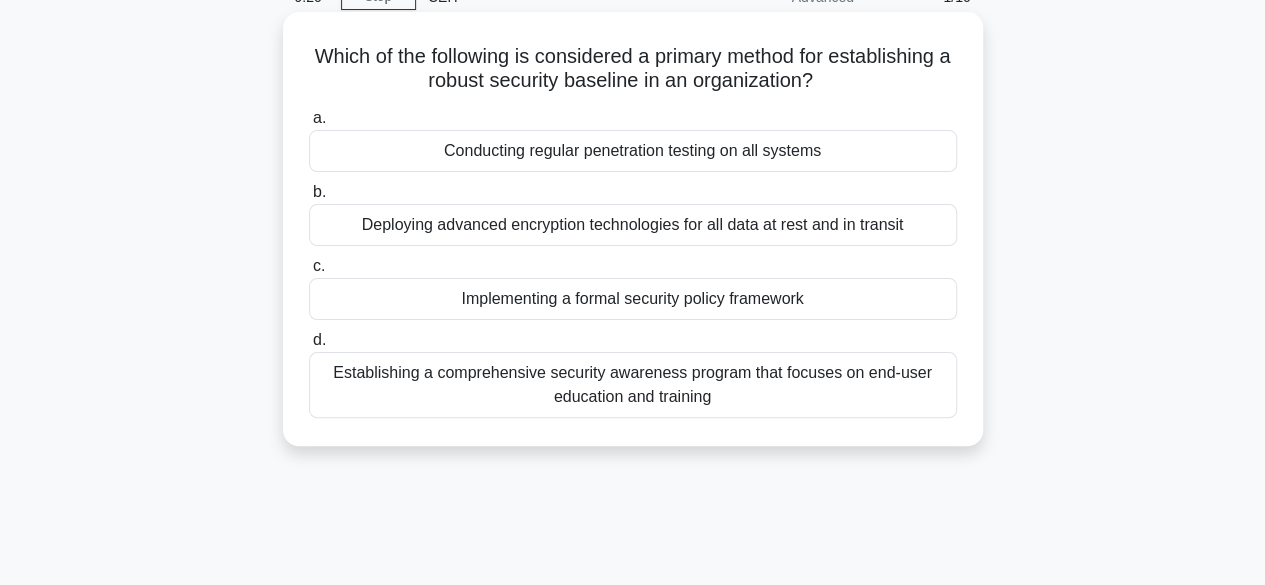 click on "Implementing a formal security policy framework" at bounding box center (633, 299) 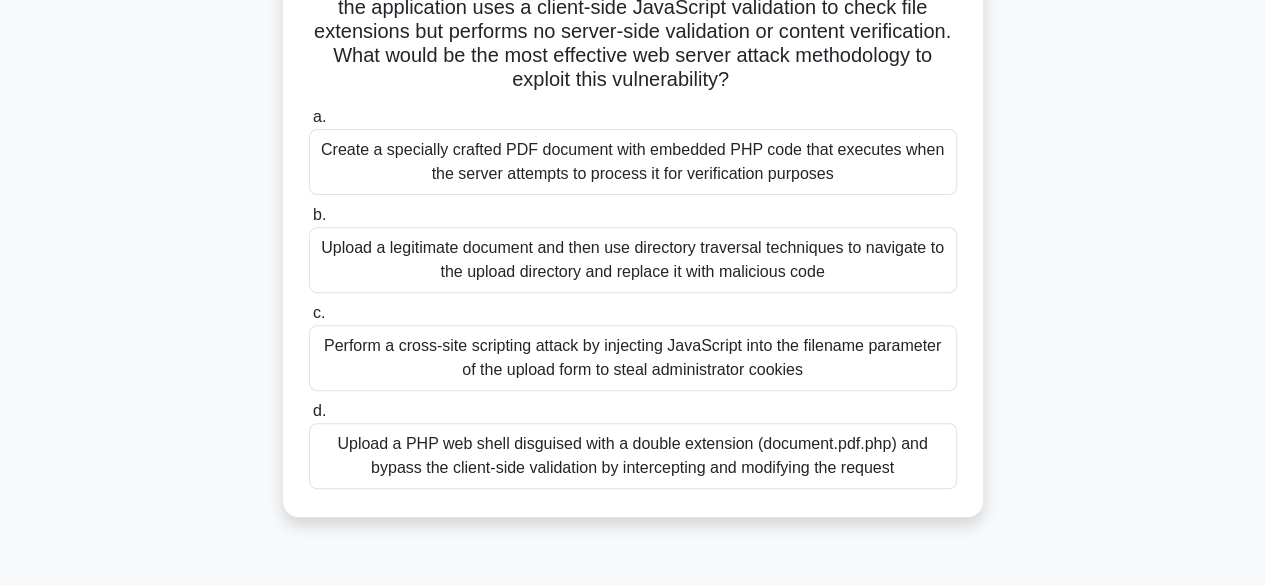 scroll, scrollTop: 300, scrollLeft: 0, axis: vertical 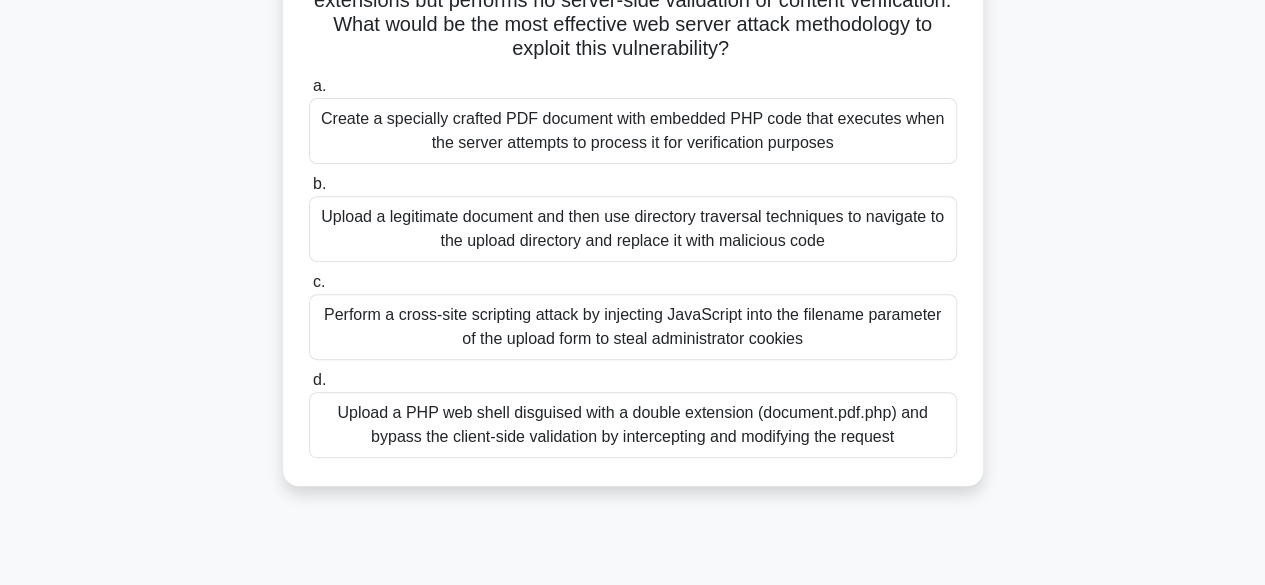 click on "Perform a cross-site scripting attack by injecting JavaScript into the filename parameter of the upload form to steal administrator cookies" at bounding box center [633, 327] 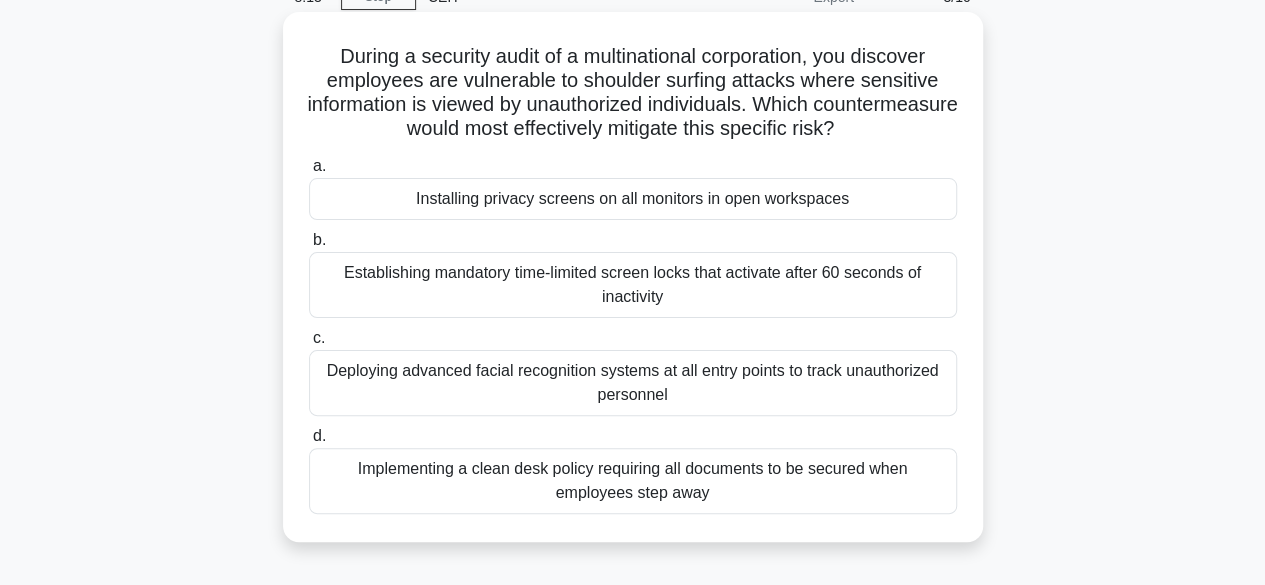 scroll, scrollTop: 0, scrollLeft: 0, axis: both 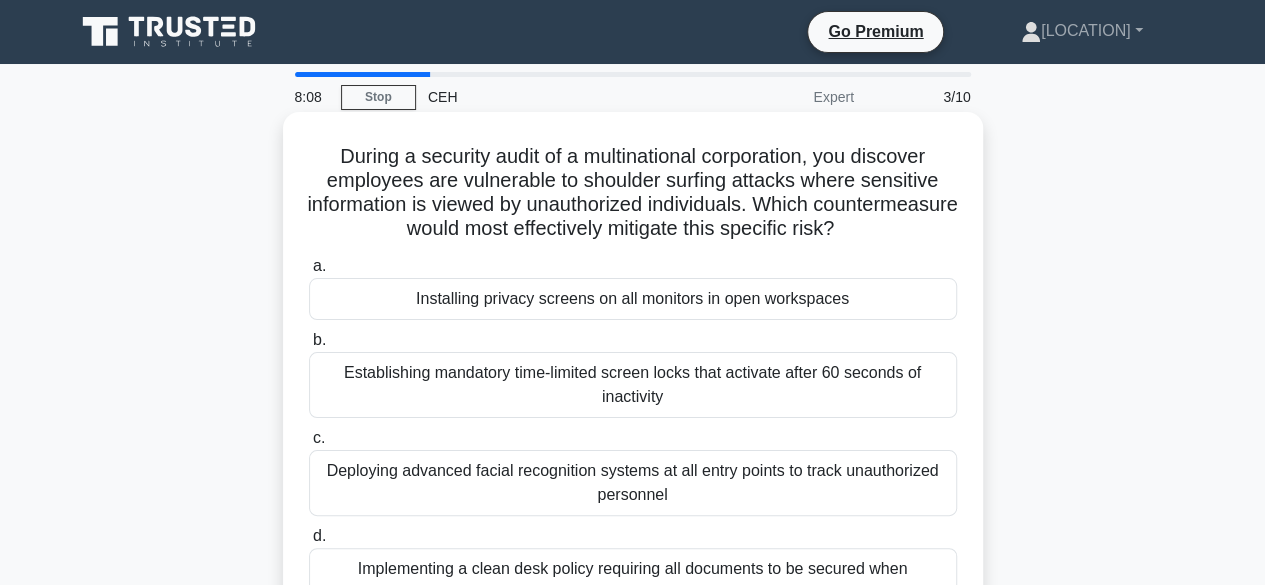 click on "Installing privacy screens on all monitors in open workspaces" at bounding box center (633, 299) 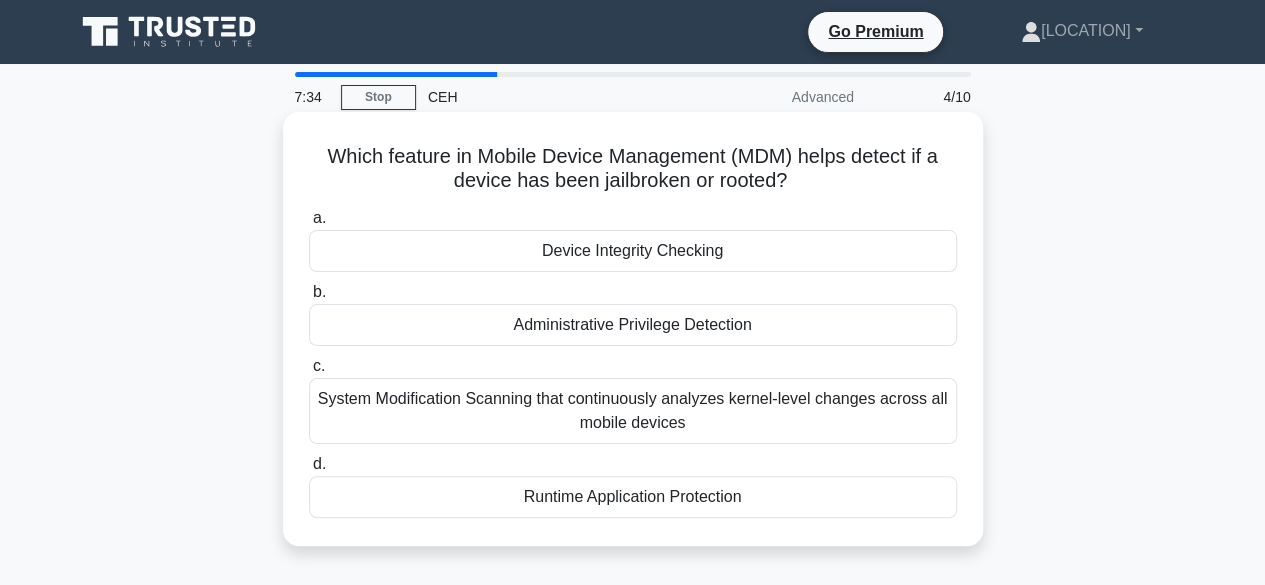 click on "Runtime Application Protection" at bounding box center (633, 497) 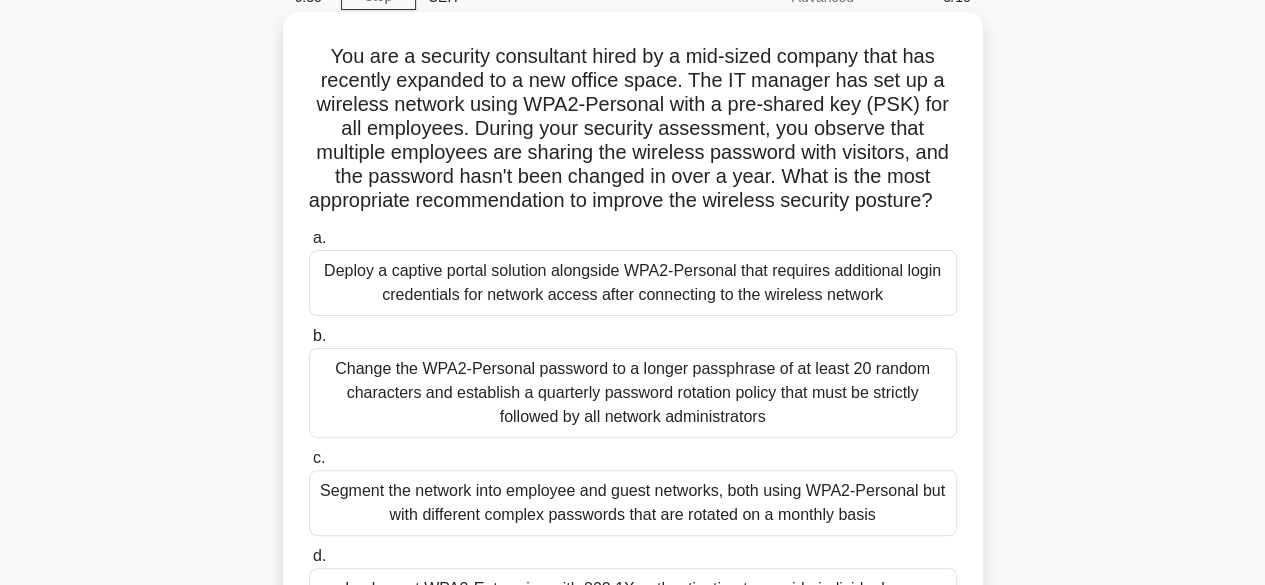 scroll, scrollTop: 200, scrollLeft: 0, axis: vertical 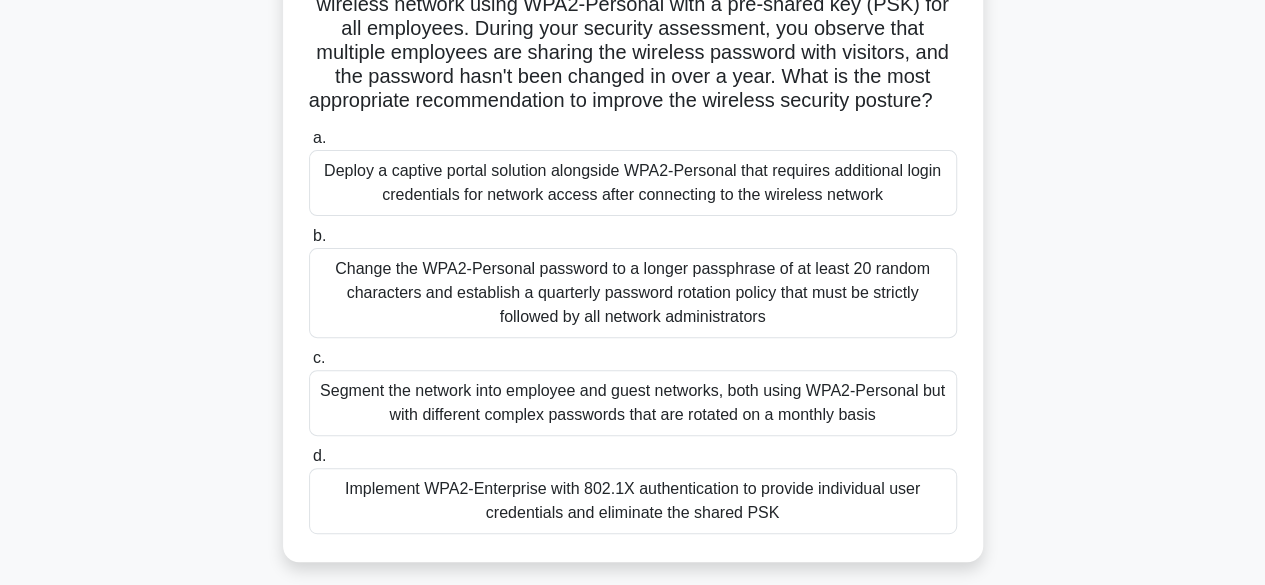 click on "Deploy a captive portal solution alongside WPA2-Personal that requires additional login credentials for network access after connecting to the wireless network" at bounding box center [633, 183] 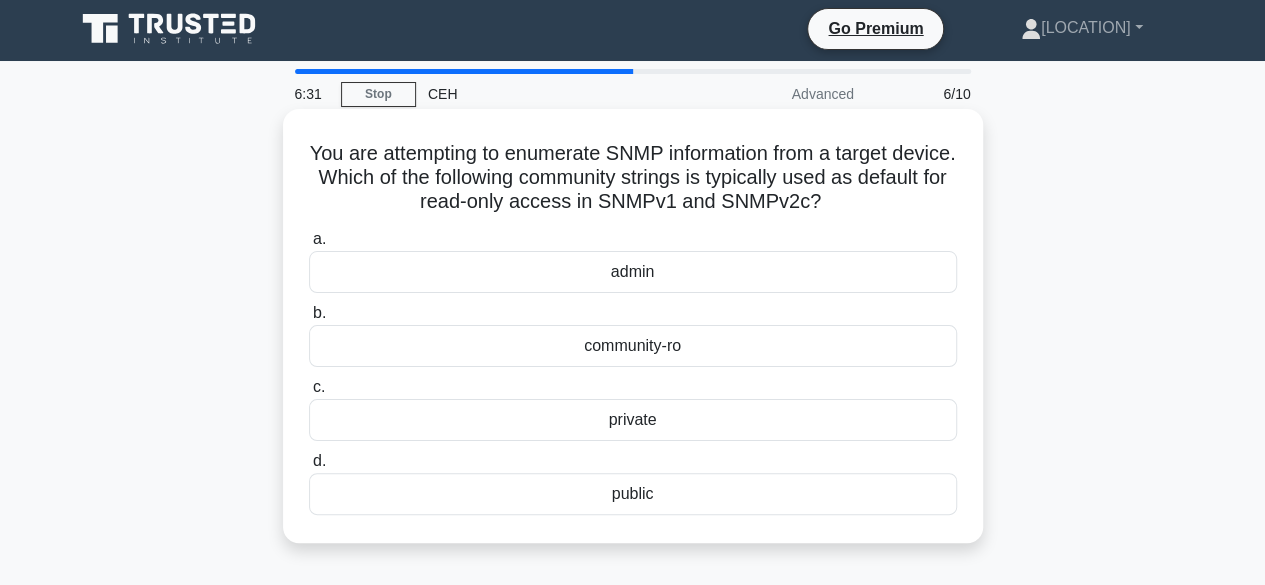 scroll, scrollTop: 0, scrollLeft: 0, axis: both 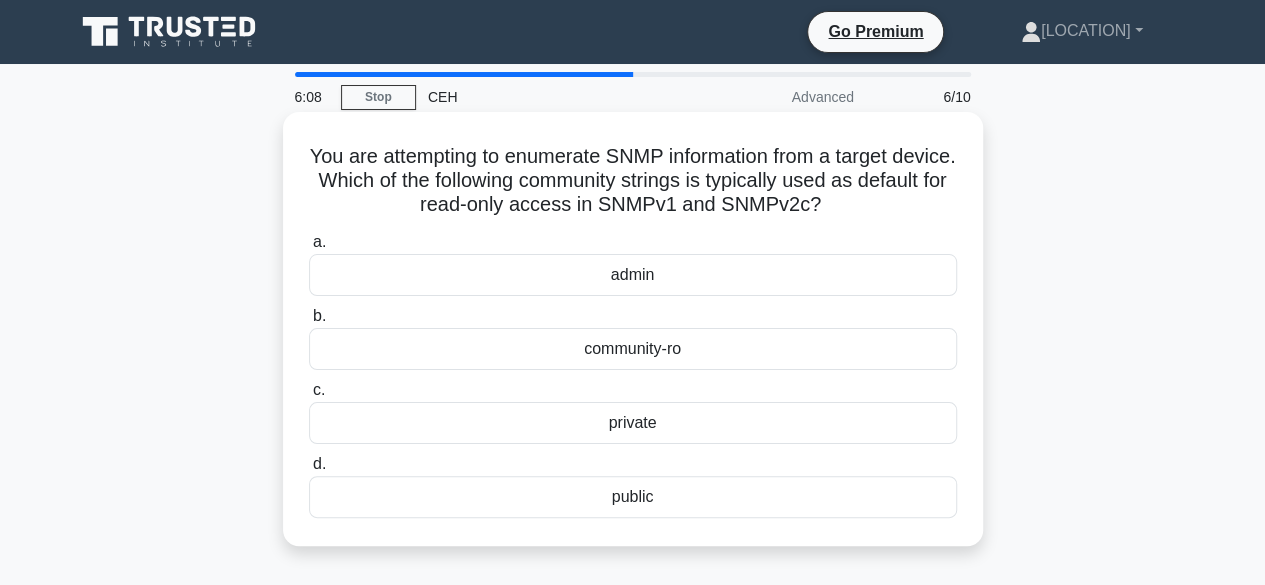 click on "public" at bounding box center [633, 497] 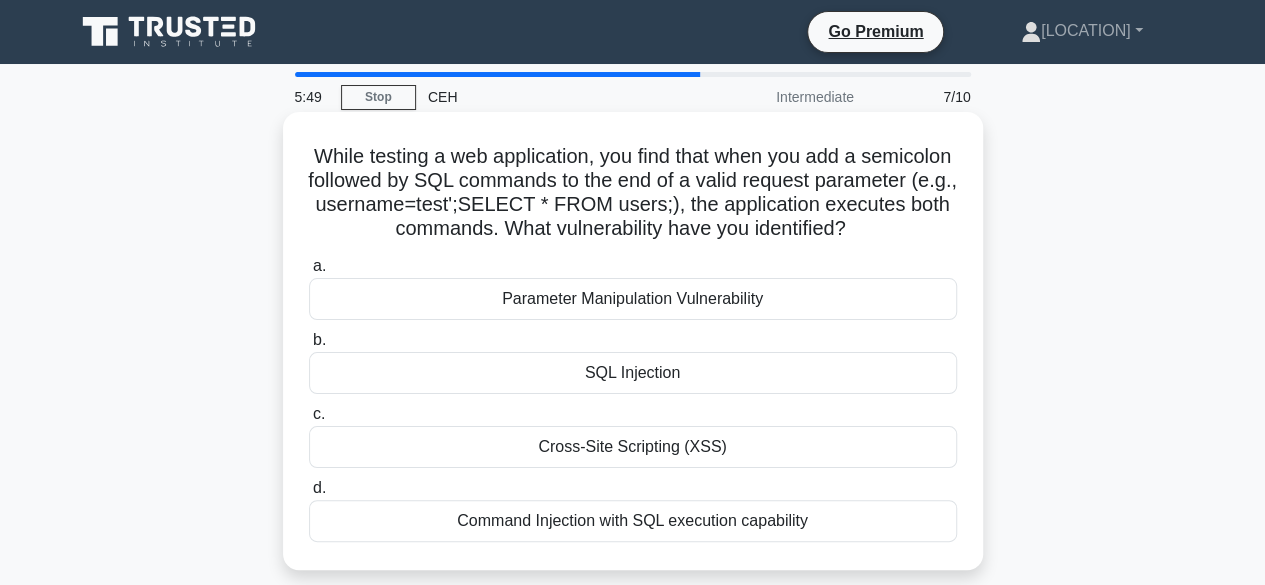 click on "SQL Injection" at bounding box center (633, 373) 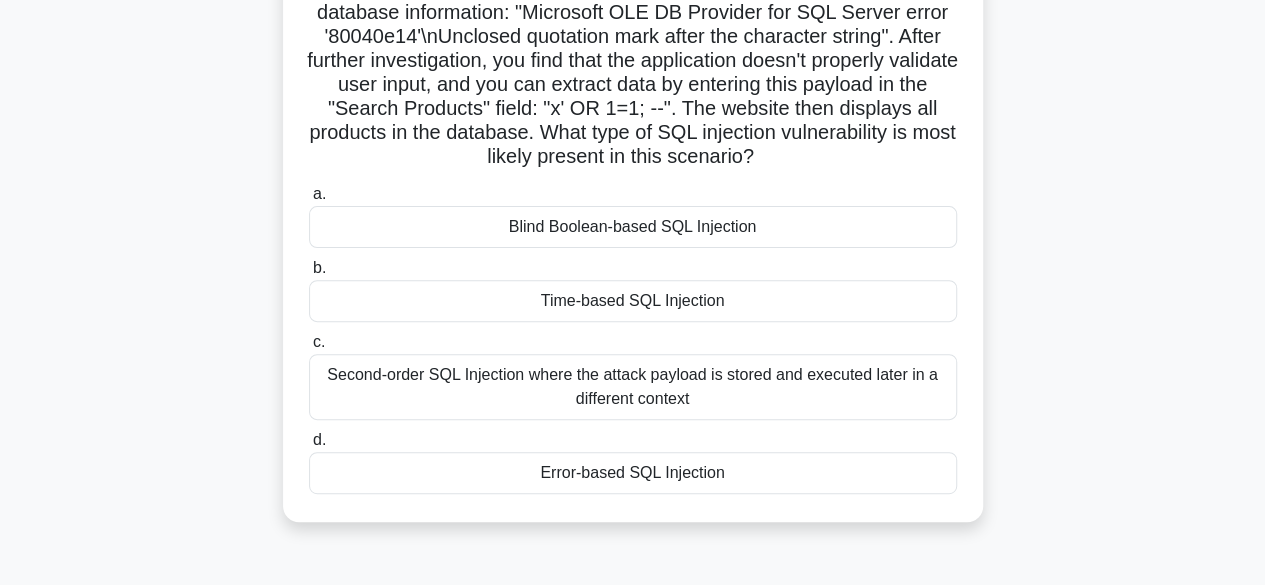 scroll, scrollTop: 196, scrollLeft: 0, axis: vertical 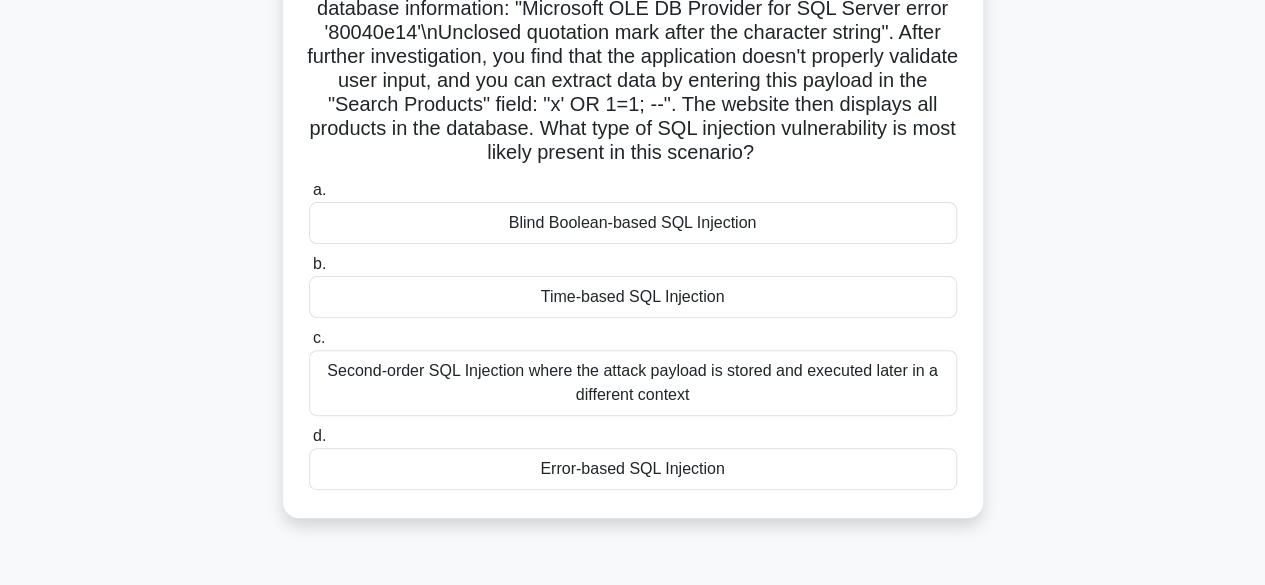 click on "Blind Boolean-based SQL Injection" at bounding box center [633, 223] 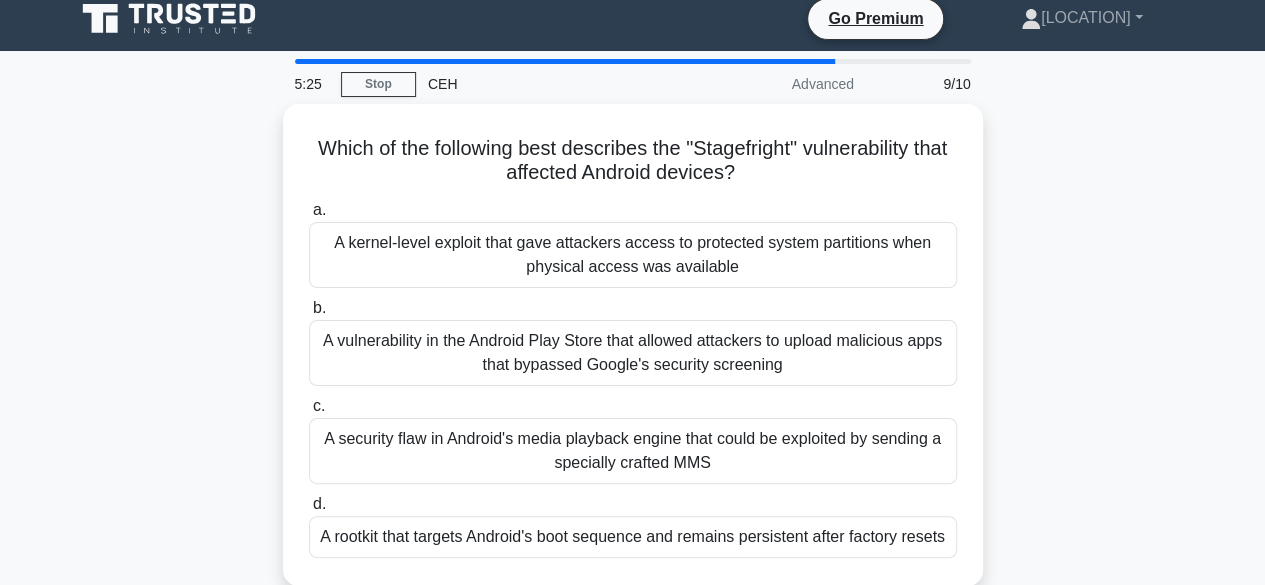 scroll, scrollTop: 0, scrollLeft: 0, axis: both 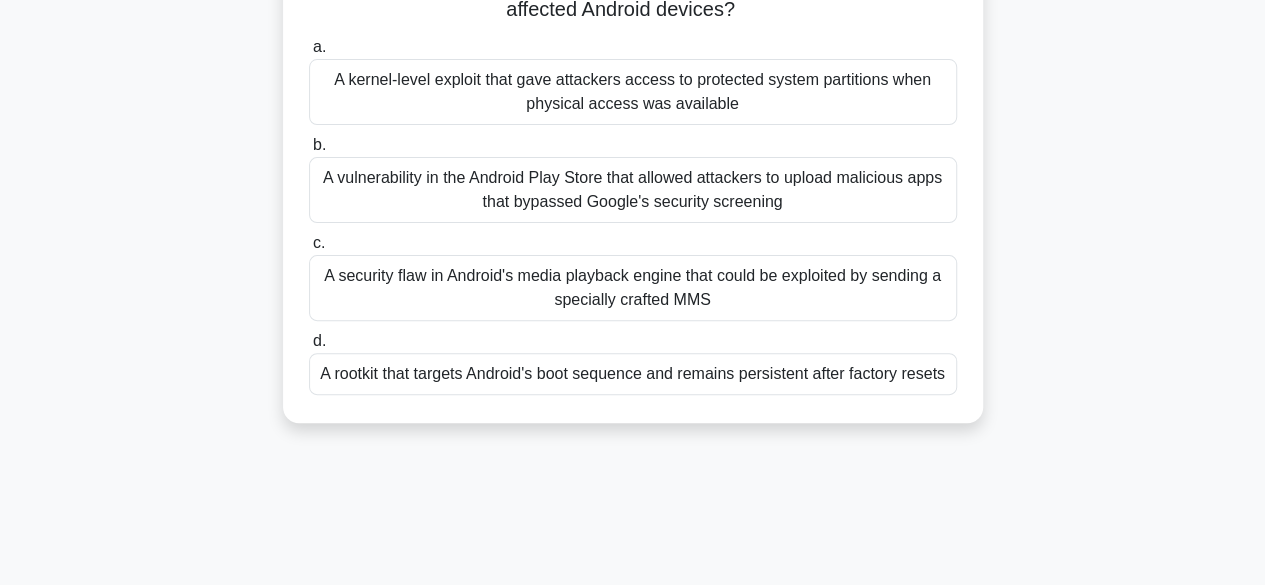 click on "A vulnerability in the Android Play Store that allowed attackers to upload malicious apps that bypassed Google's security screening" at bounding box center [633, 190] 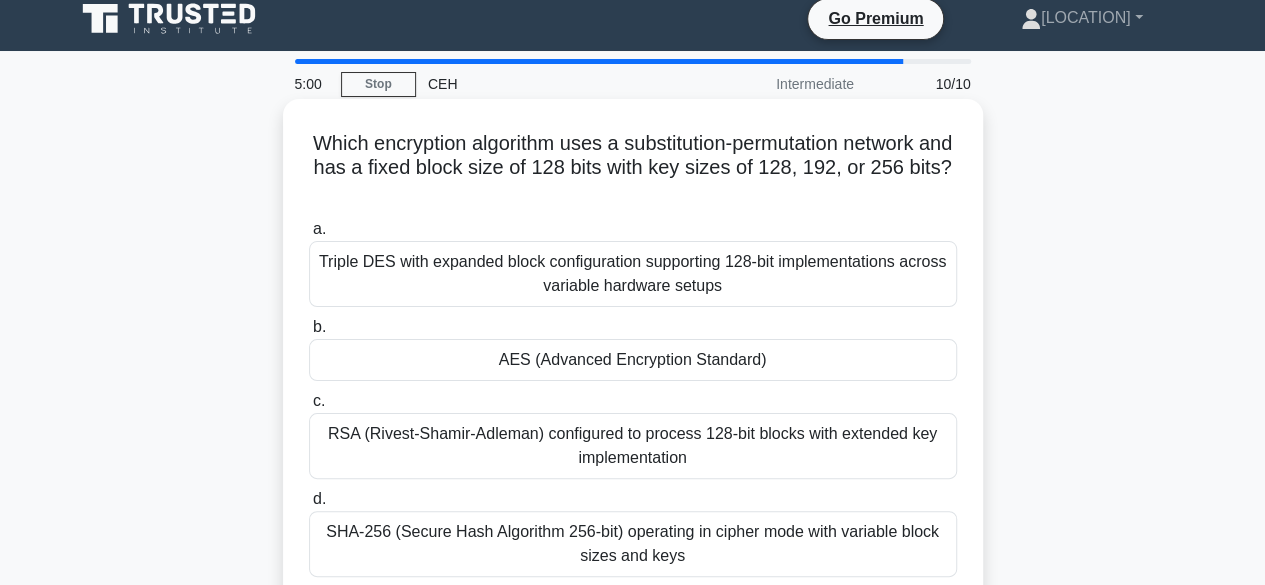 scroll, scrollTop: 0, scrollLeft: 0, axis: both 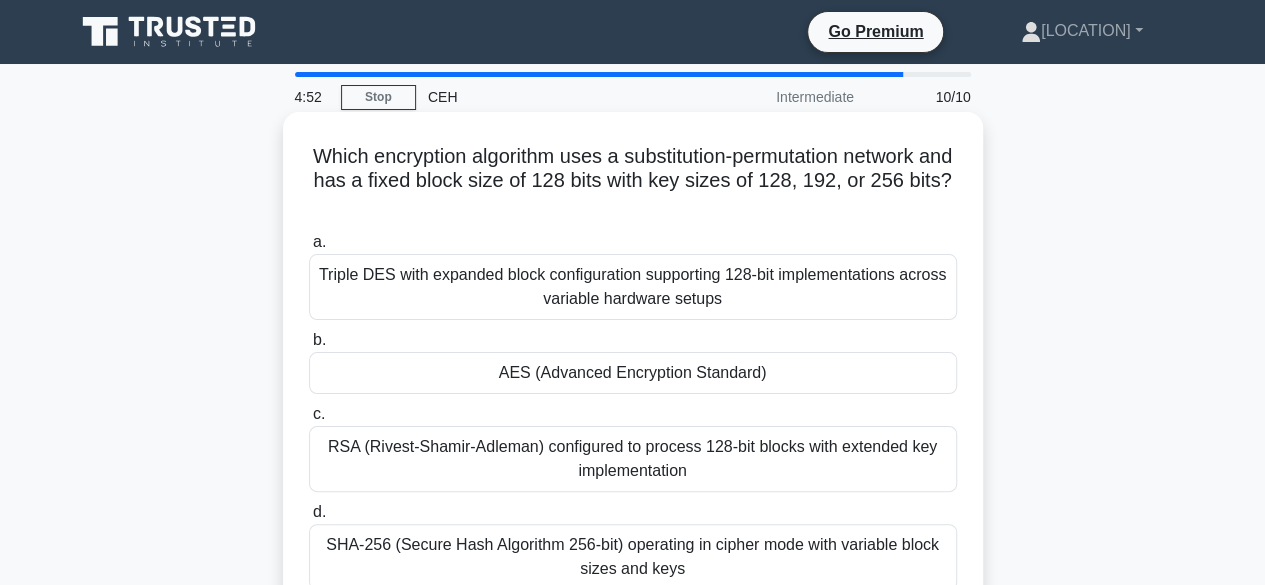 click on "AES (Advanced Encryption Standard)" at bounding box center [633, 373] 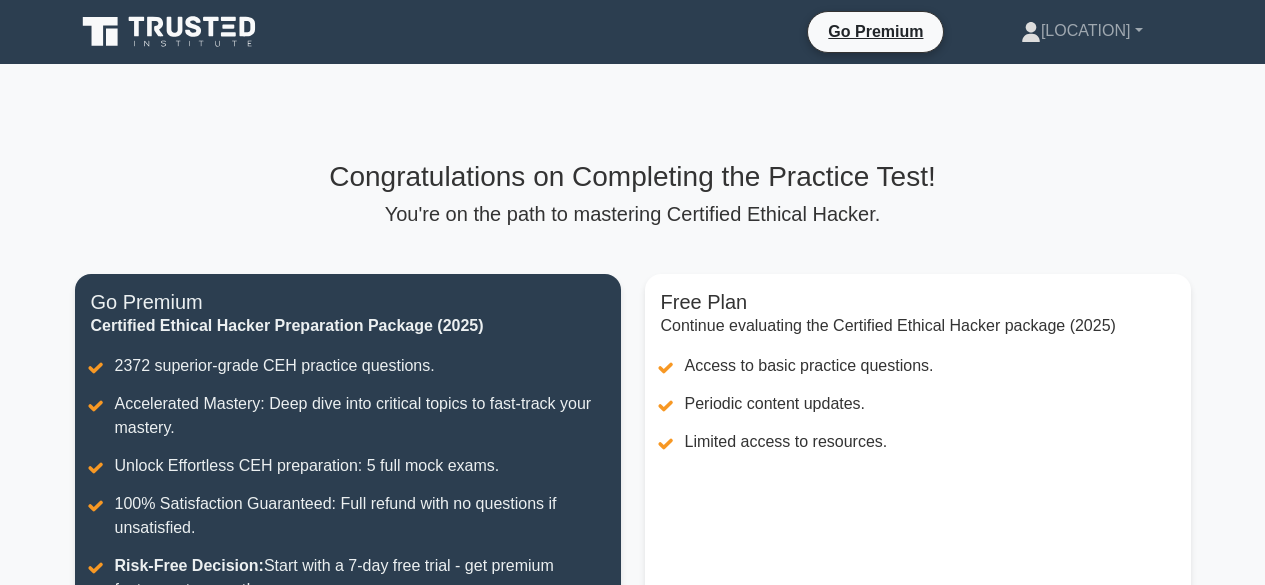 scroll, scrollTop: 0, scrollLeft: 0, axis: both 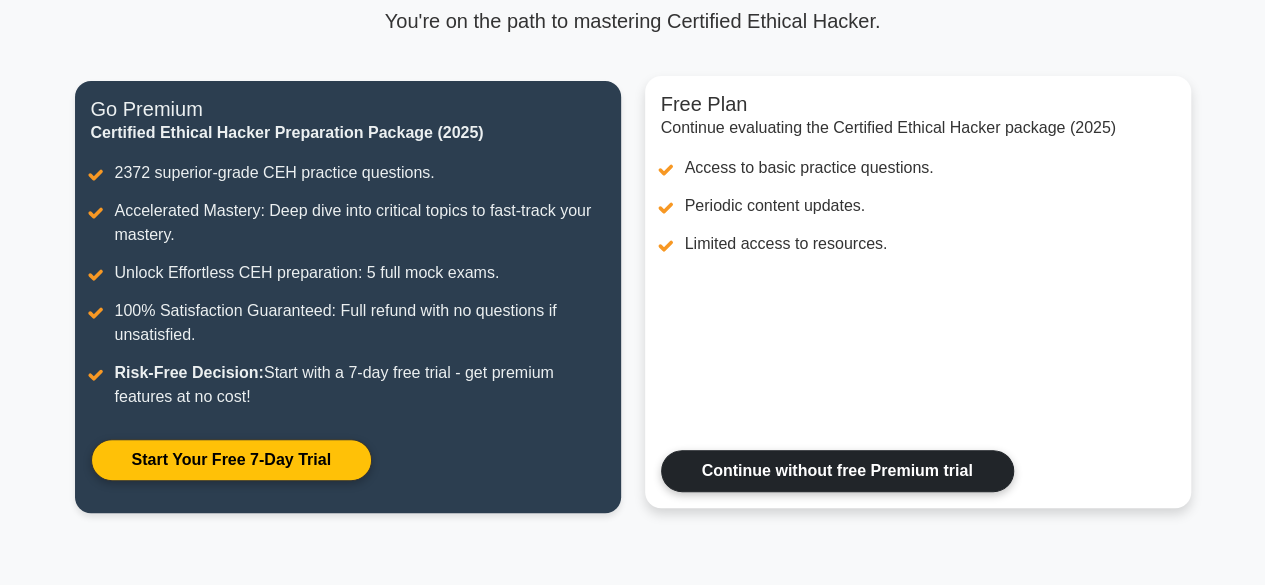 click on "Continue without free Premium trial" at bounding box center [837, 471] 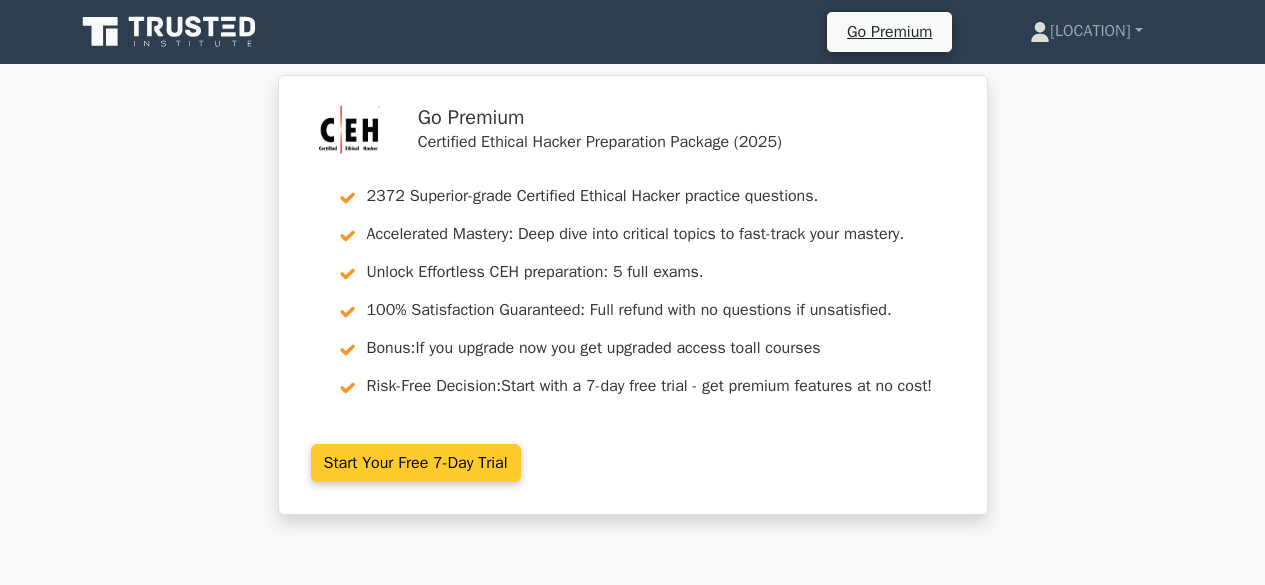 scroll, scrollTop: 0, scrollLeft: 0, axis: both 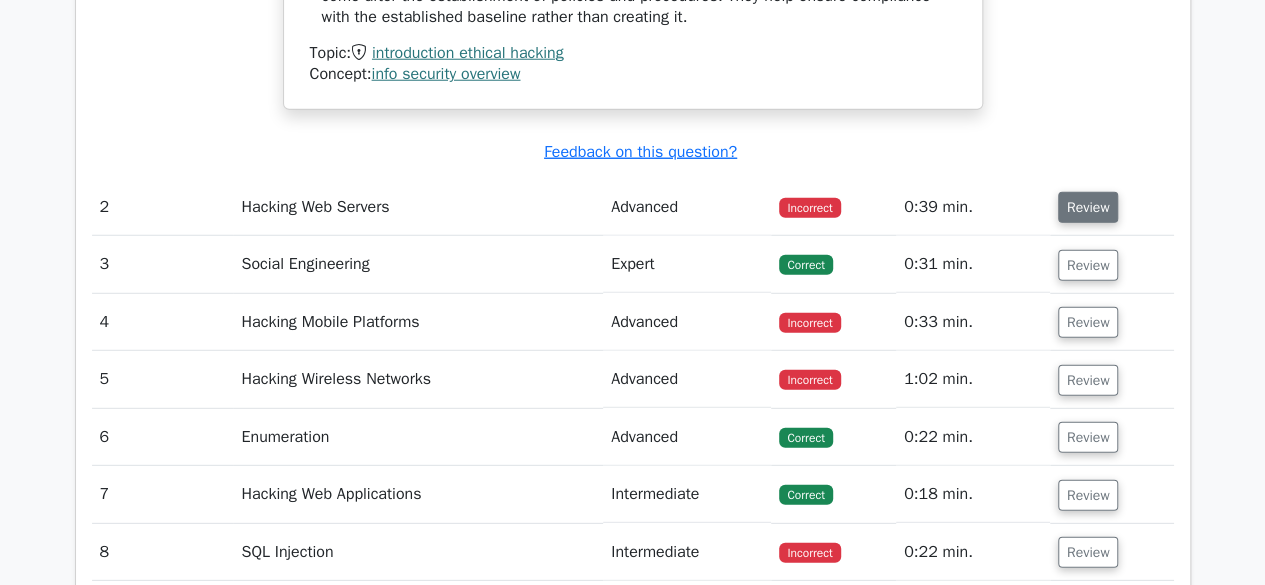 click on "Review" at bounding box center (1088, 207) 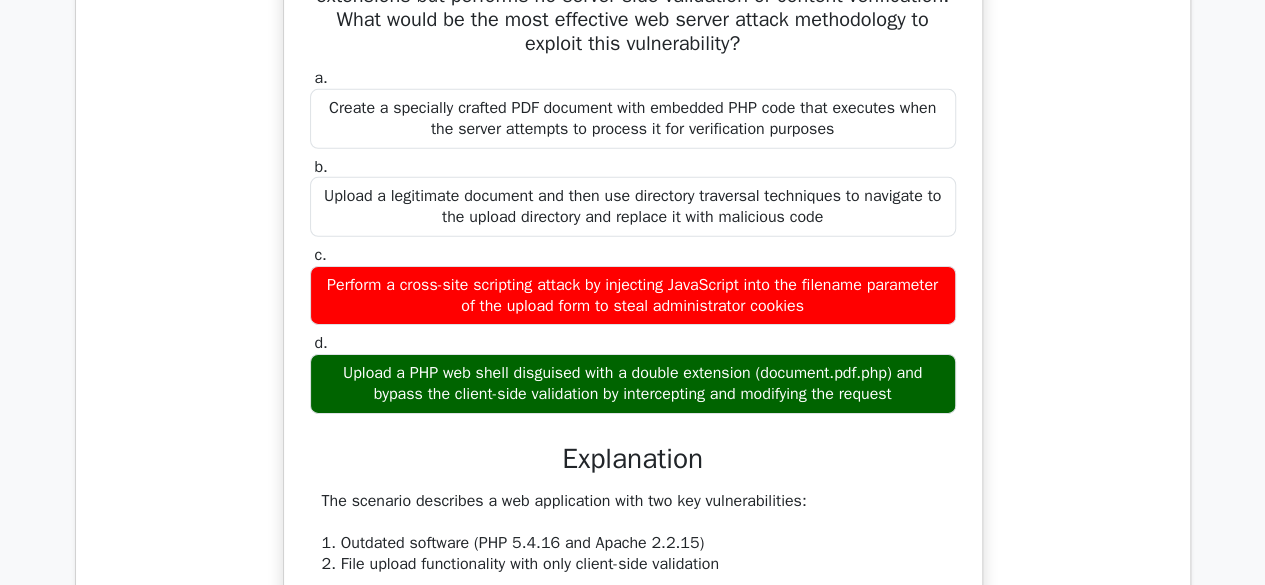scroll, scrollTop: 3116, scrollLeft: 0, axis: vertical 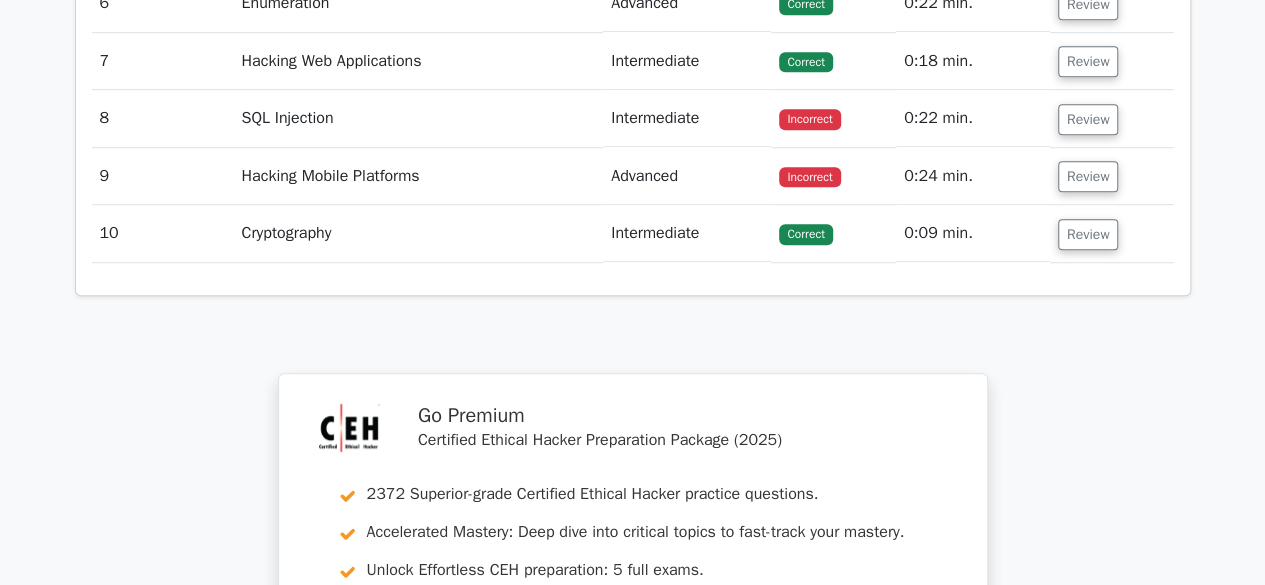 click on "Hacking Mobile Platforms" at bounding box center (418, 176) 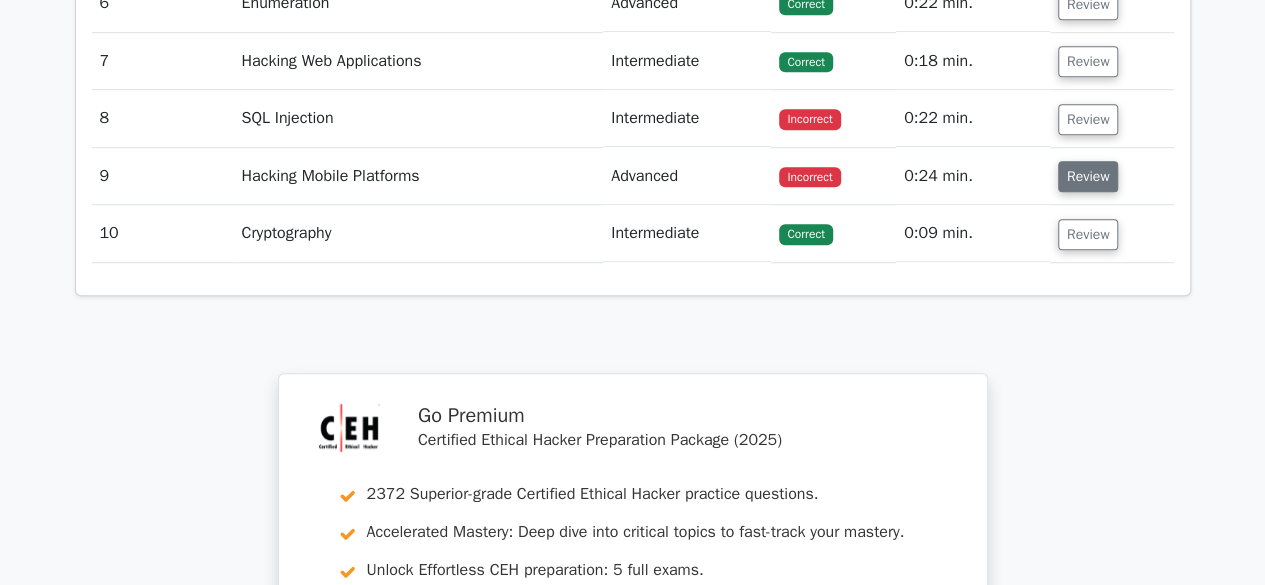 click on "Review" at bounding box center (1088, 176) 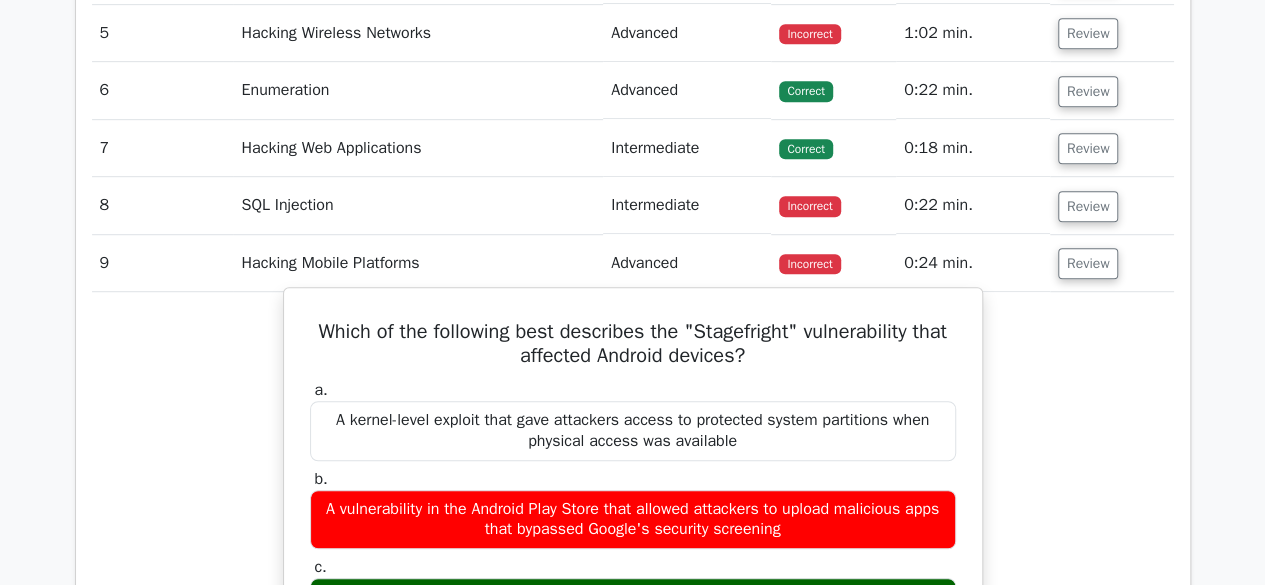 scroll, scrollTop: 4316, scrollLeft: 0, axis: vertical 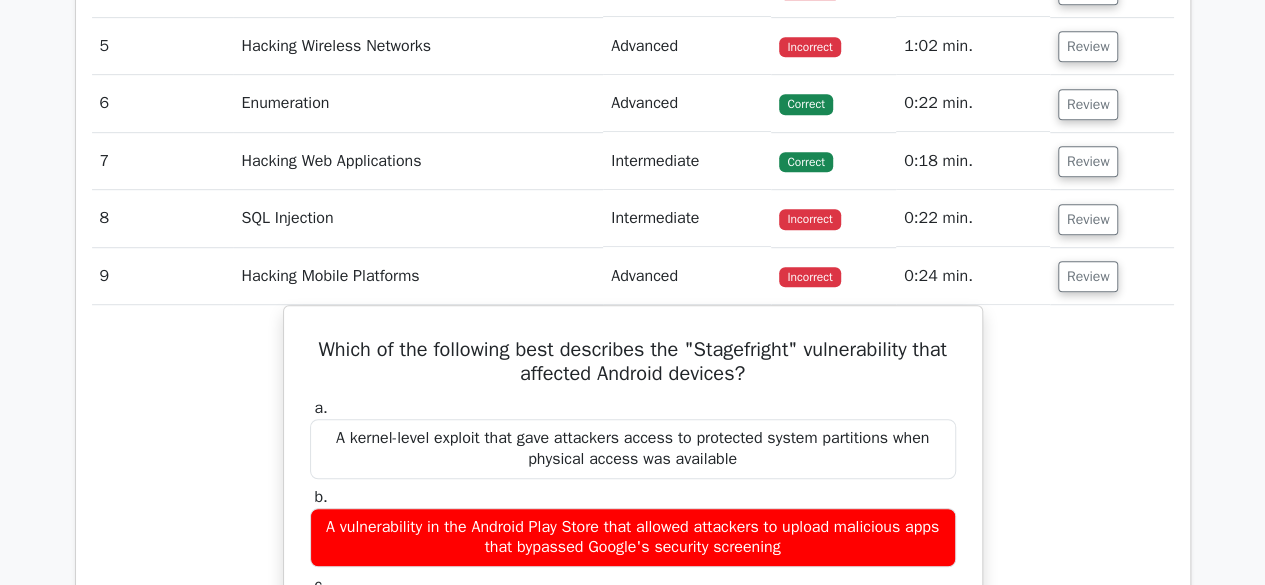 click on "Review" at bounding box center [1112, 218] 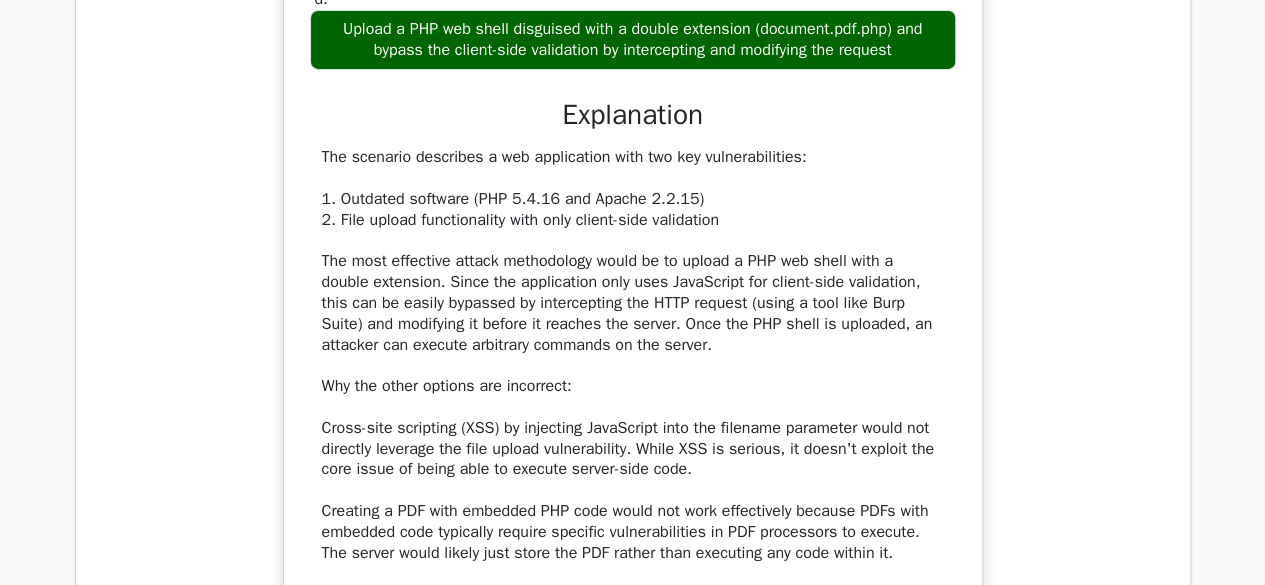 scroll, scrollTop: 3016, scrollLeft: 0, axis: vertical 